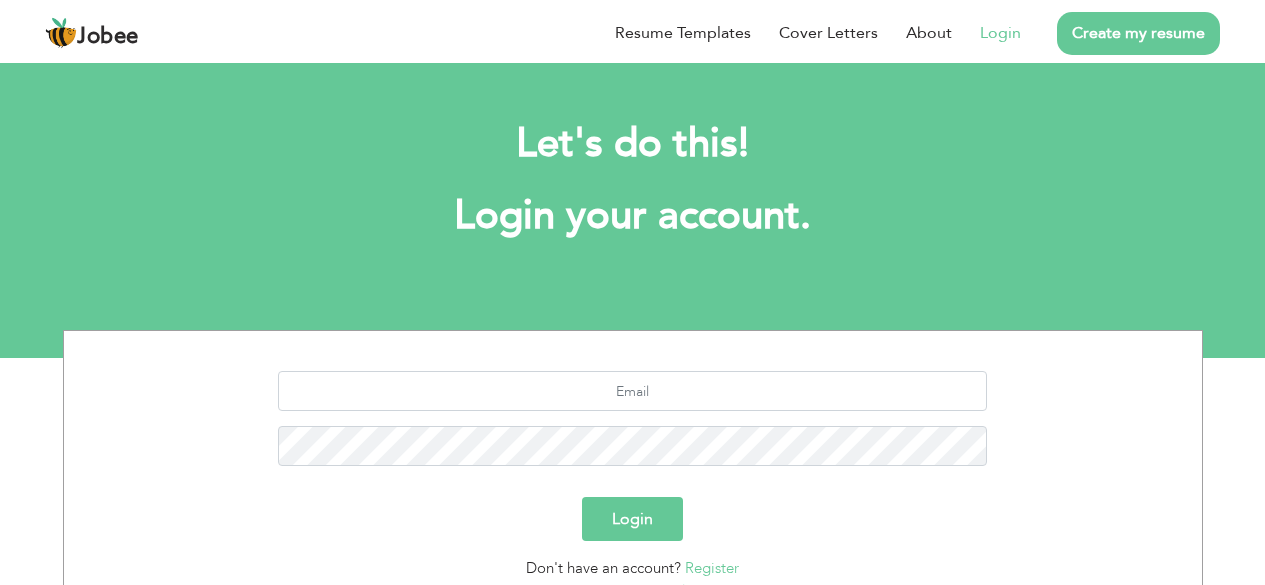 scroll, scrollTop: 0, scrollLeft: 0, axis: both 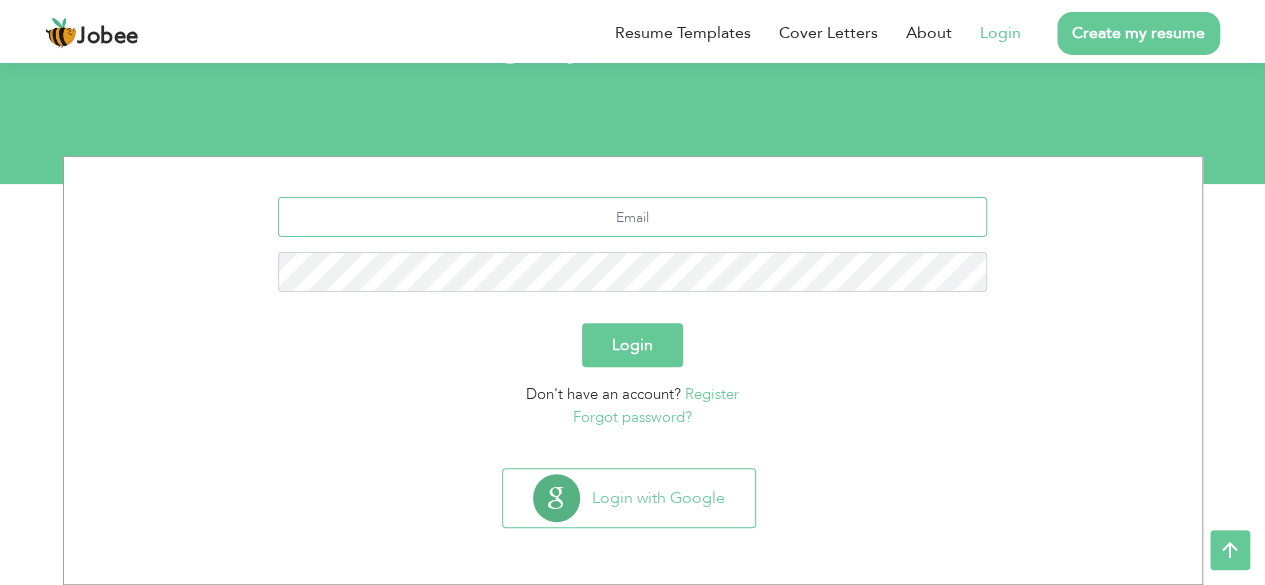 click at bounding box center (632, 217) 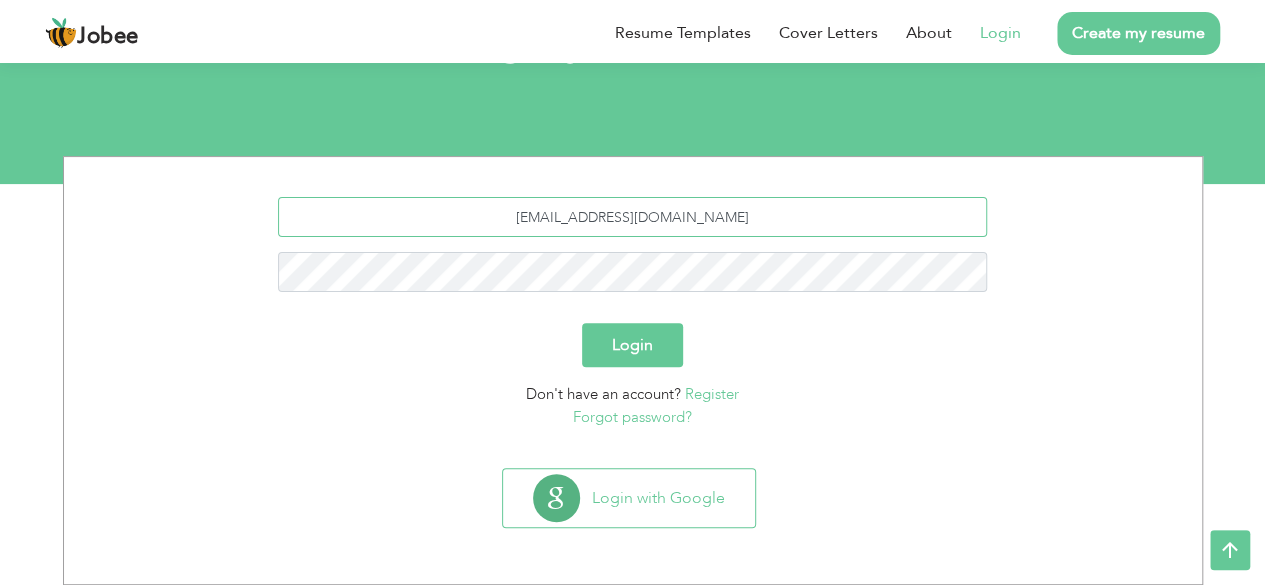 type on "[EMAIL_ADDRESS][DOMAIN_NAME]" 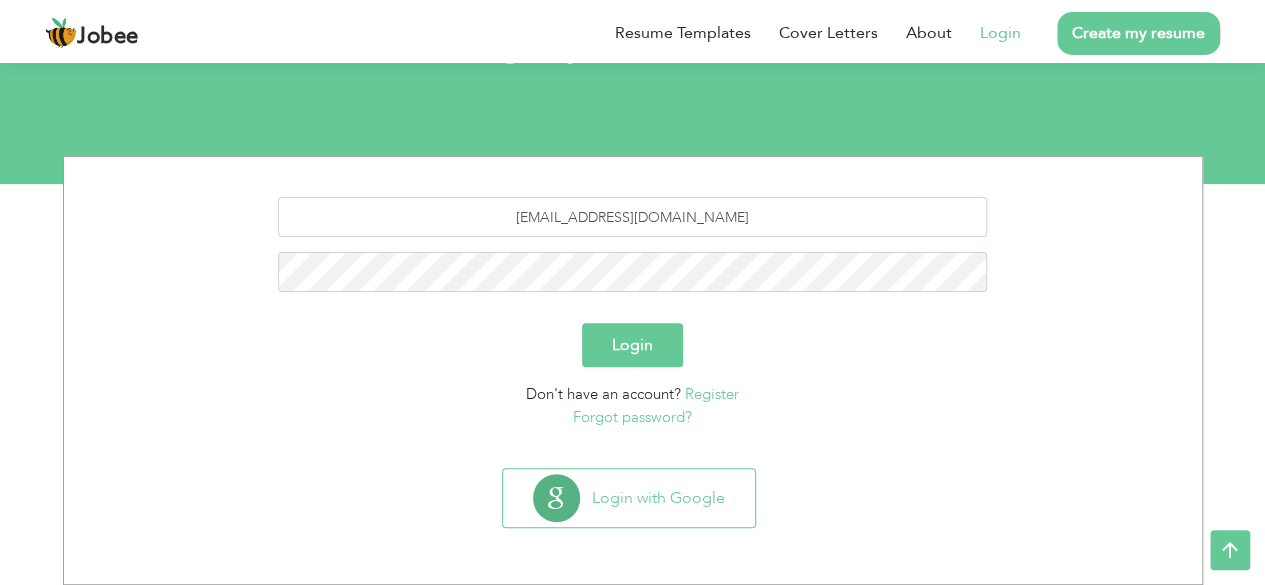 click on "Login" at bounding box center [632, 345] 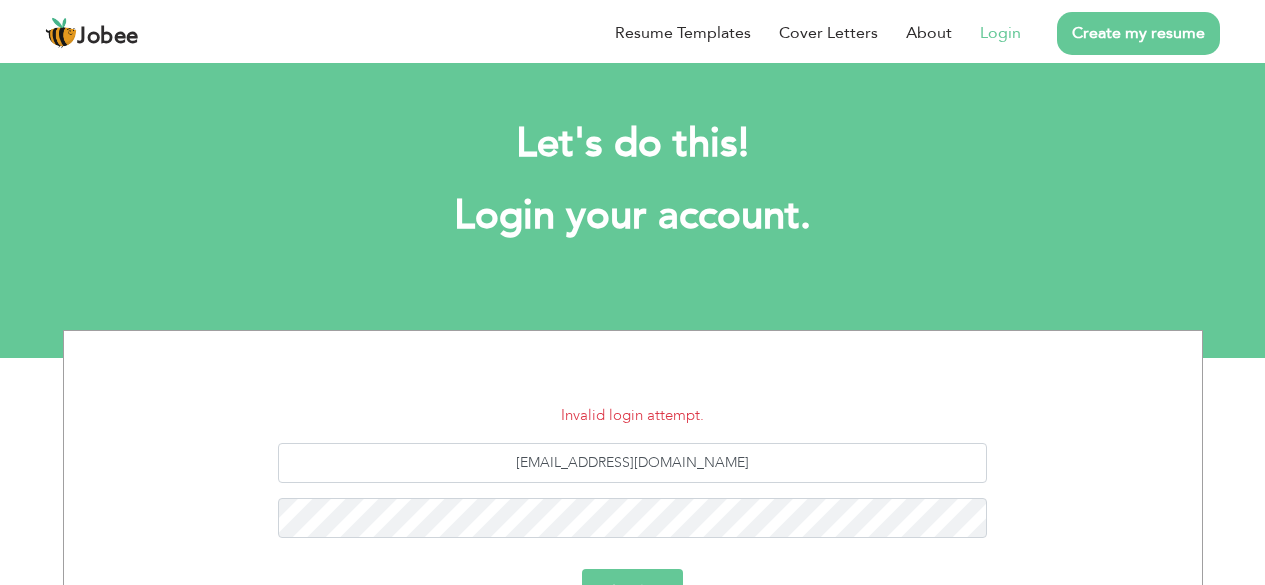 scroll, scrollTop: 0, scrollLeft: 0, axis: both 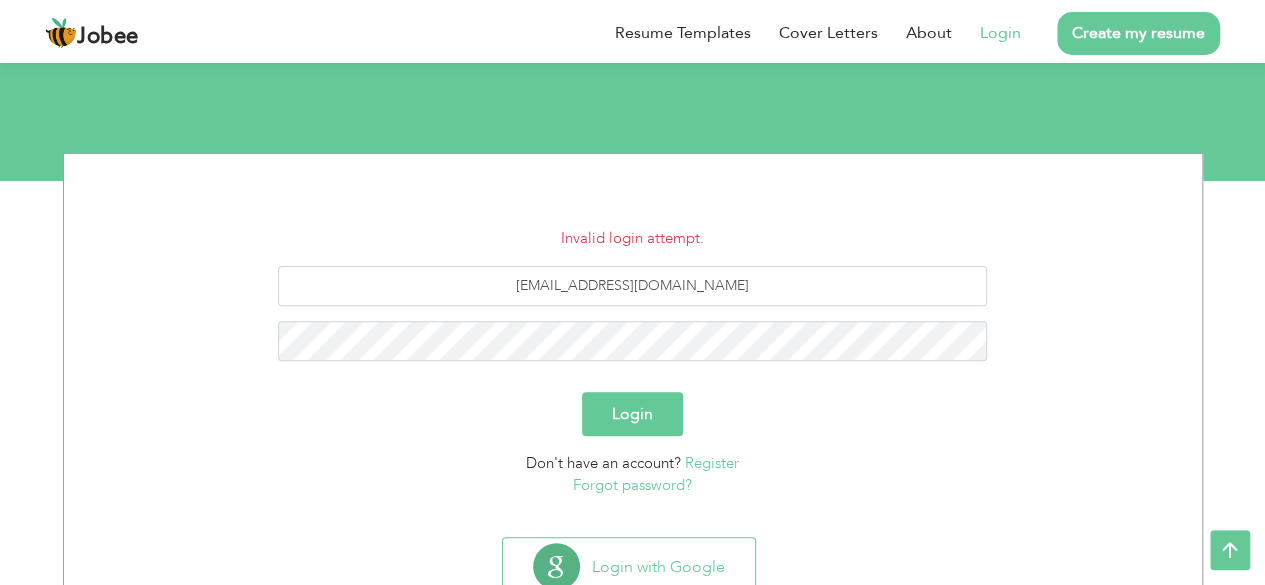 click on "Register" at bounding box center [712, 463] 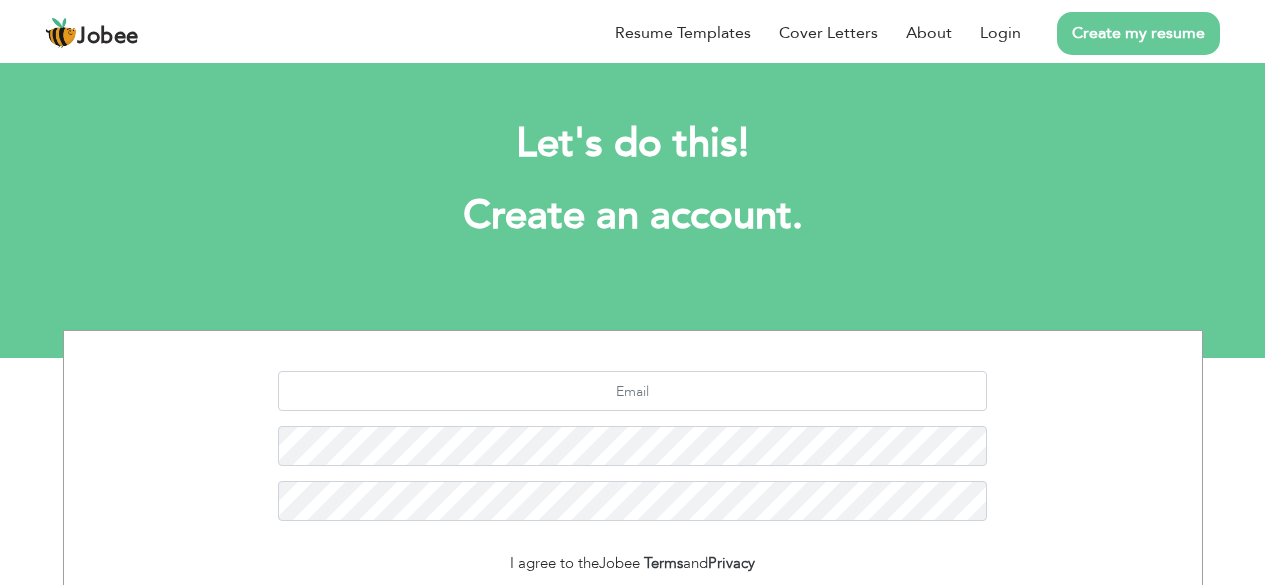 scroll, scrollTop: 0, scrollLeft: 0, axis: both 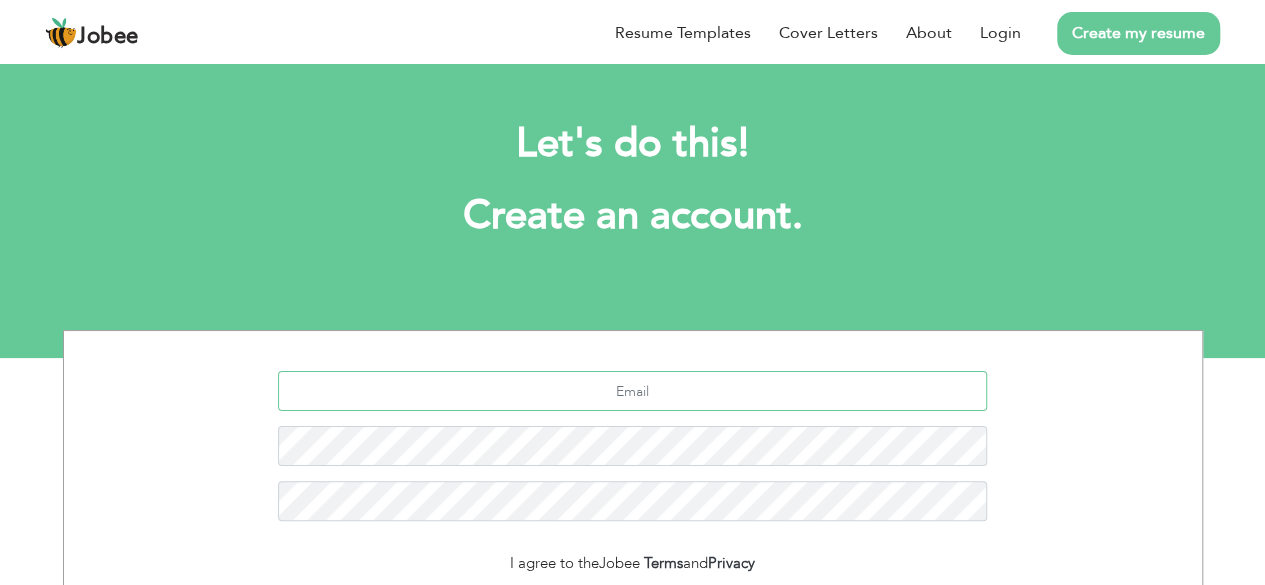 click at bounding box center (632, 391) 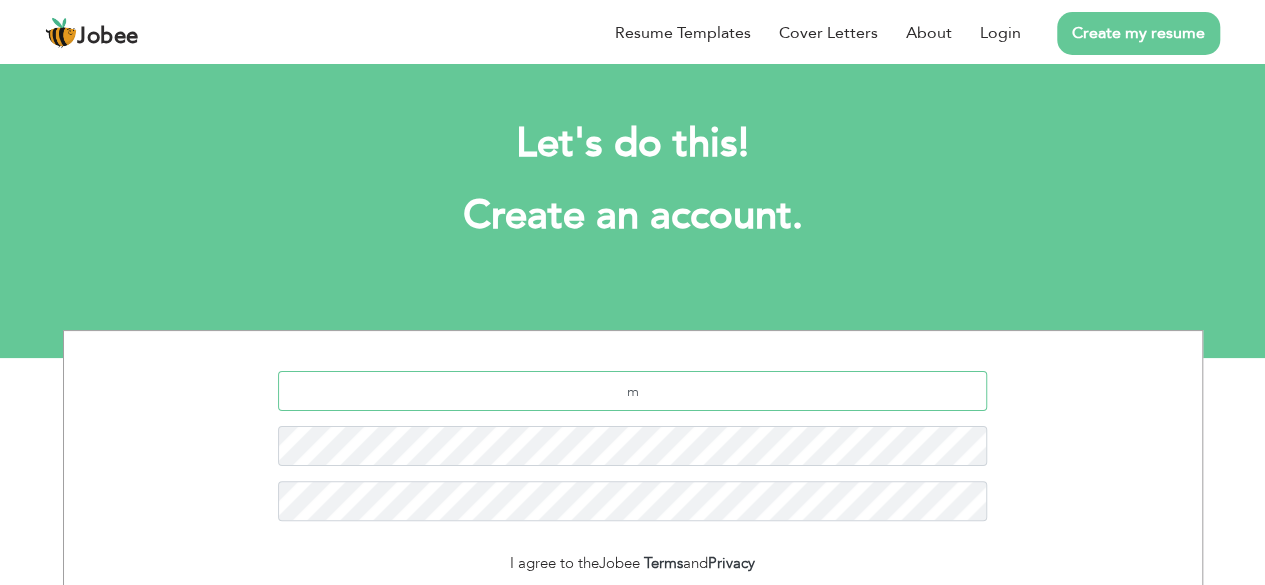 type on "[EMAIL_ADDRESS][DOMAIN_NAME]" 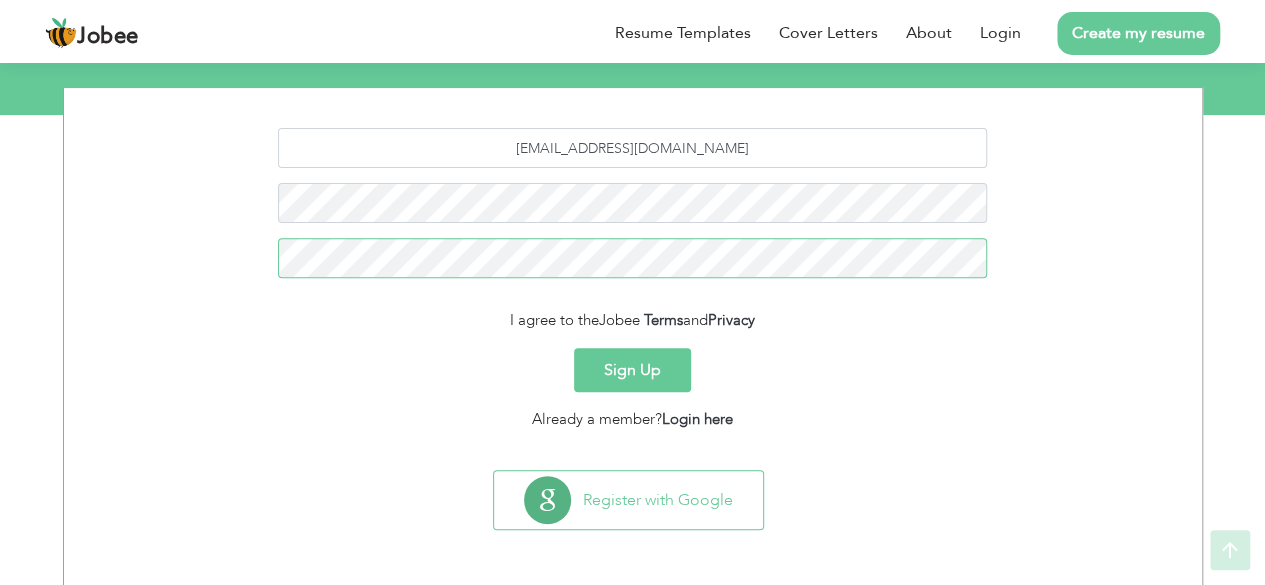 scroll, scrollTop: 244, scrollLeft: 0, axis: vertical 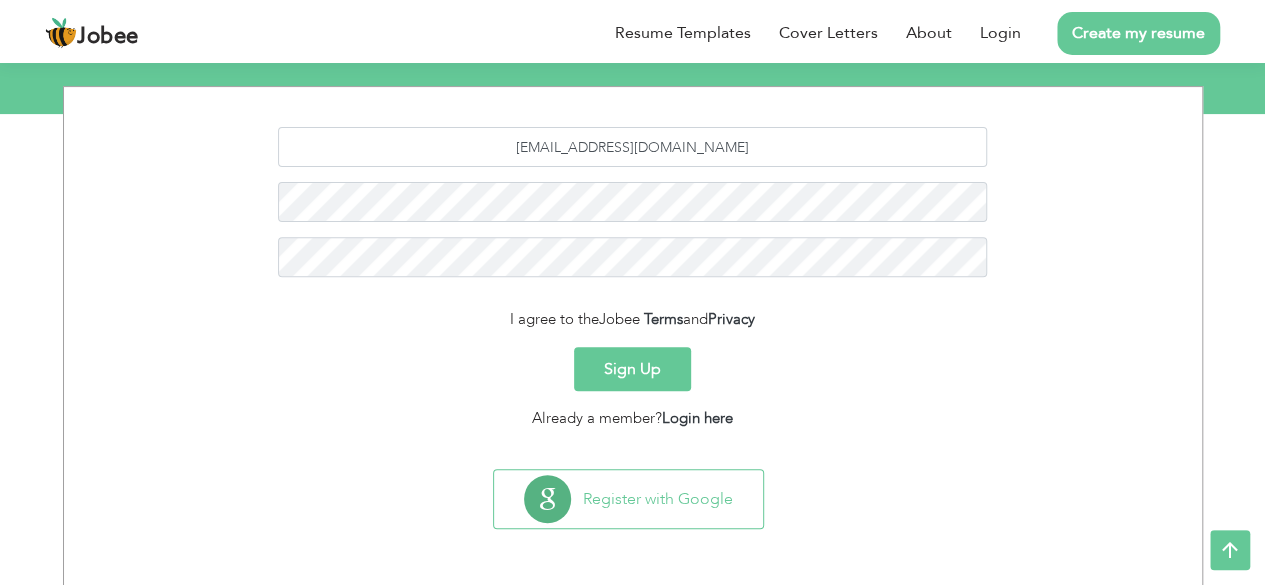 click on "Sign Up" at bounding box center [632, 369] 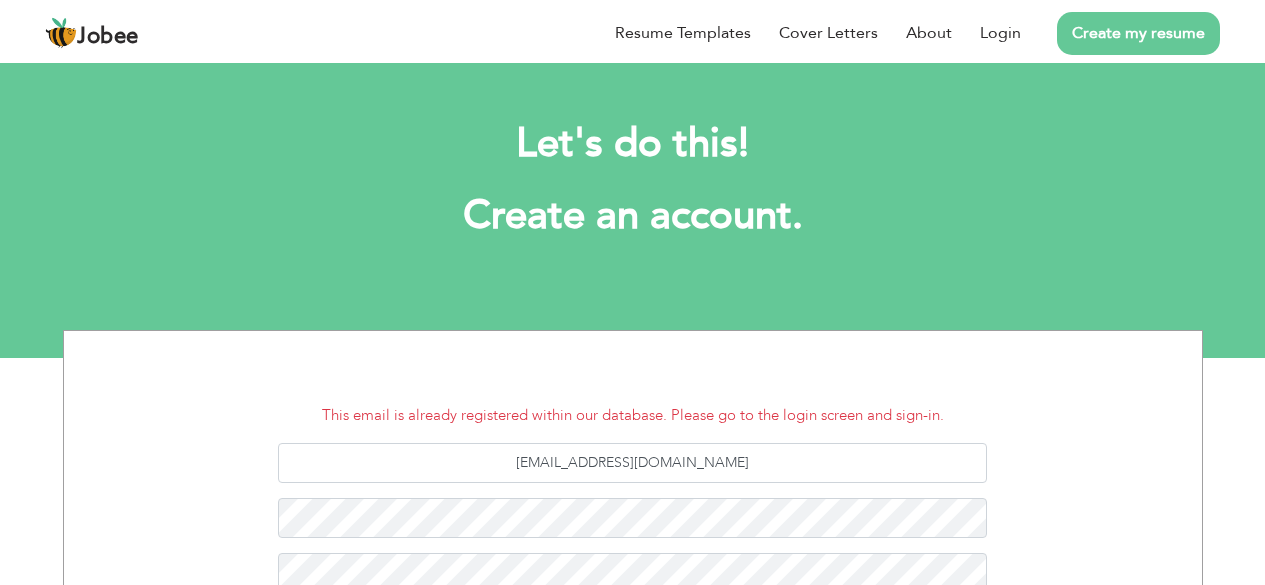 scroll, scrollTop: 0, scrollLeft: 0, axis: both 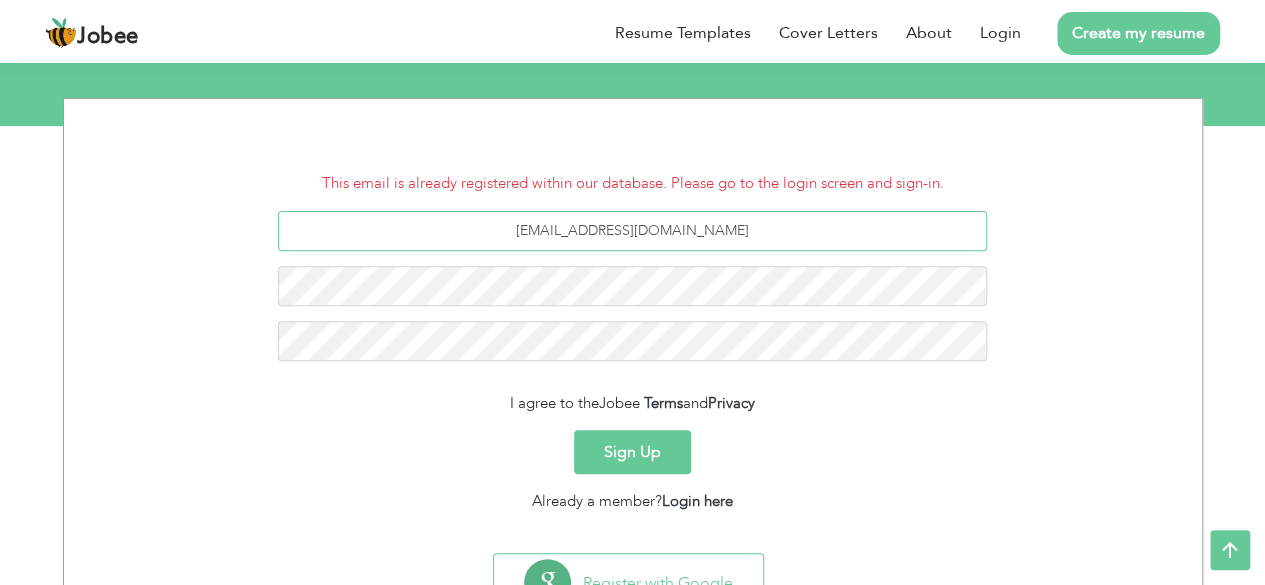 drag, startPoint x: 738, startPoint y: 227, endPoint x: 529, endPoint y: 244, distance: 209.69025 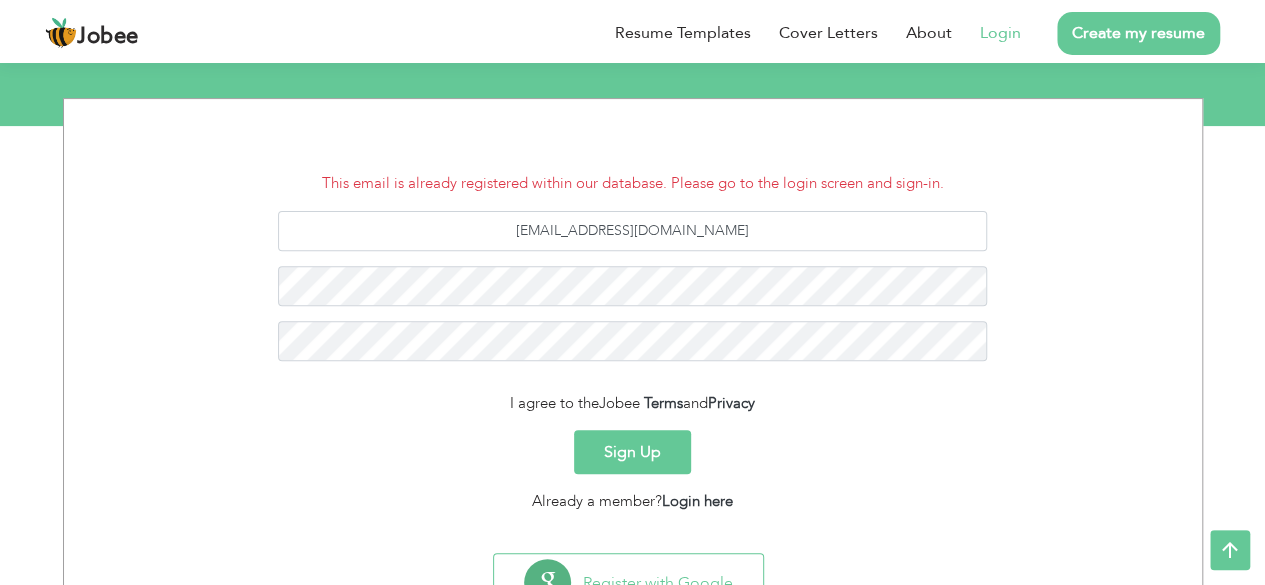click on "Login" at bounding box center [1000, 33] 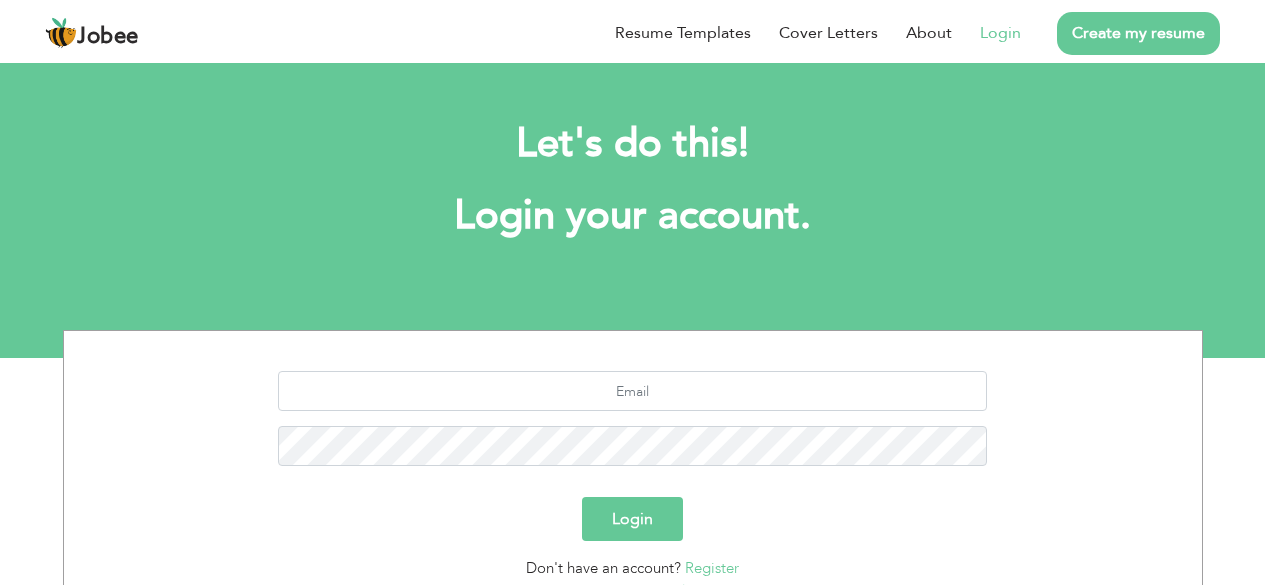 scroll, scrollTop: 0, scrollLeft: 0, axis: both 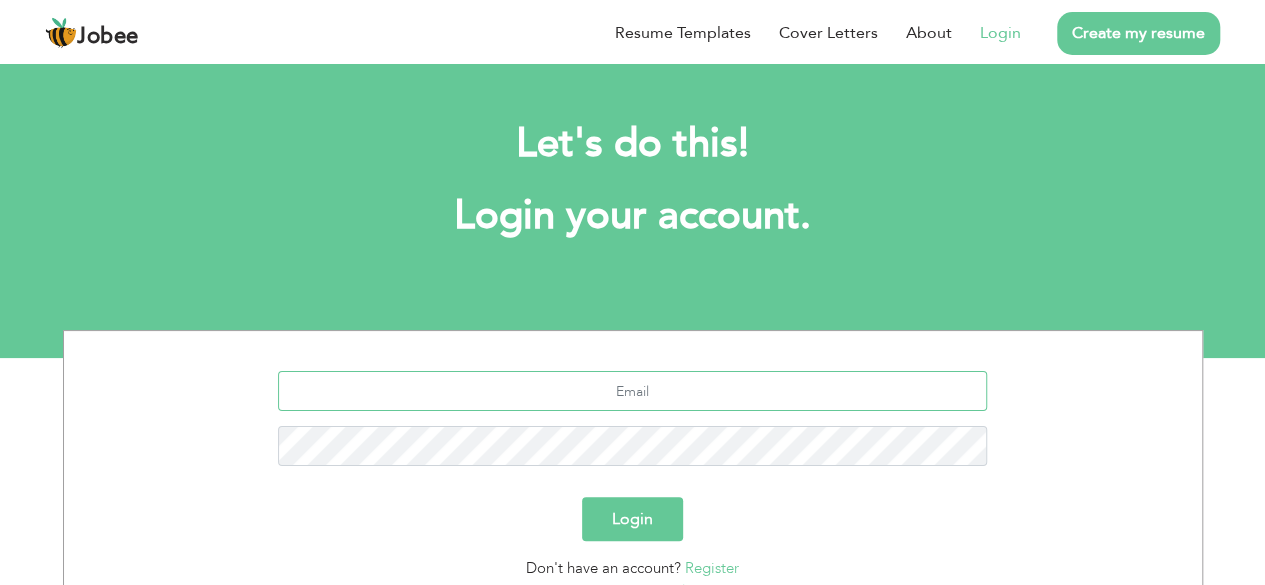 click at bounding box center [632, 391] 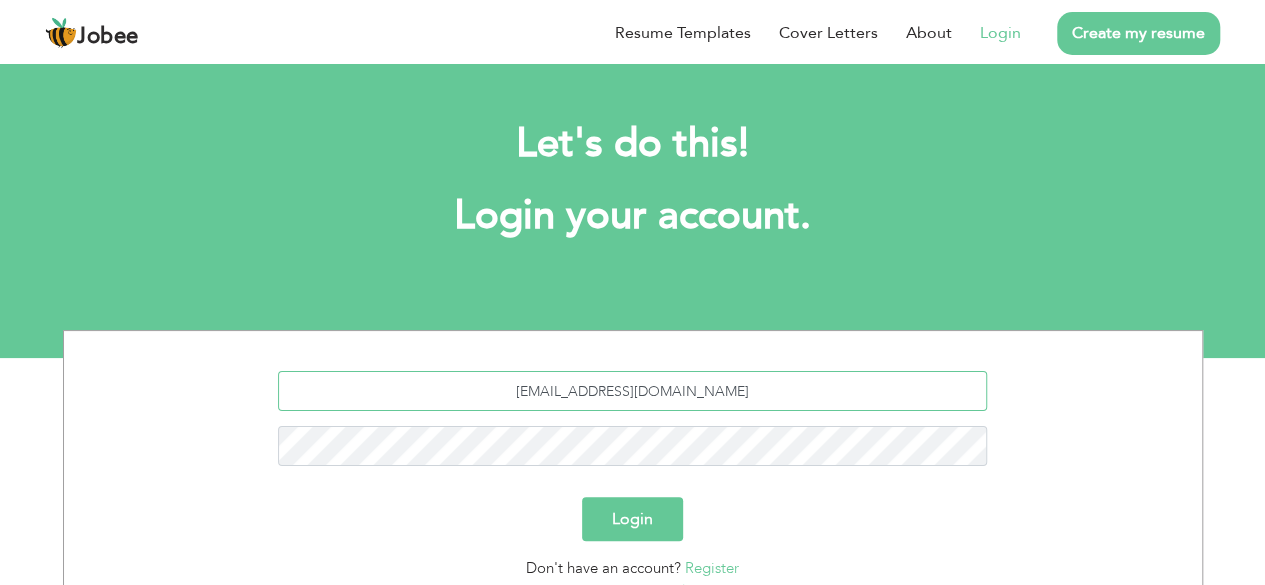 scroll, scrollTop: 174, scrollLeft: 0, axis: vertical 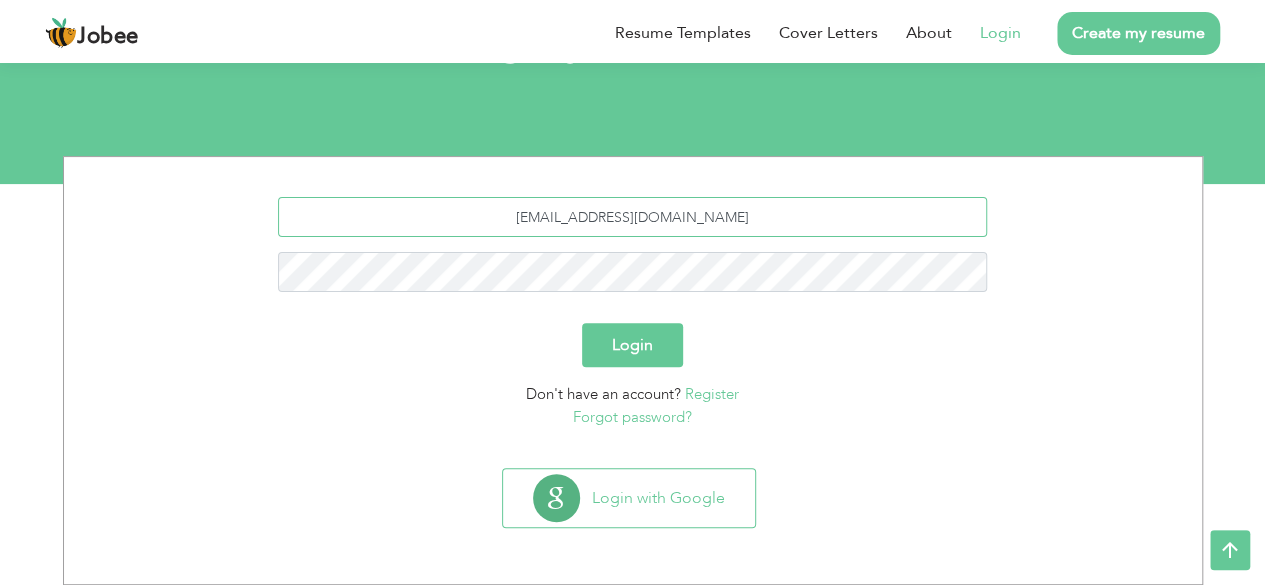 type on "[EMAIL_ADDRESS][DOMAIN_NAME]" 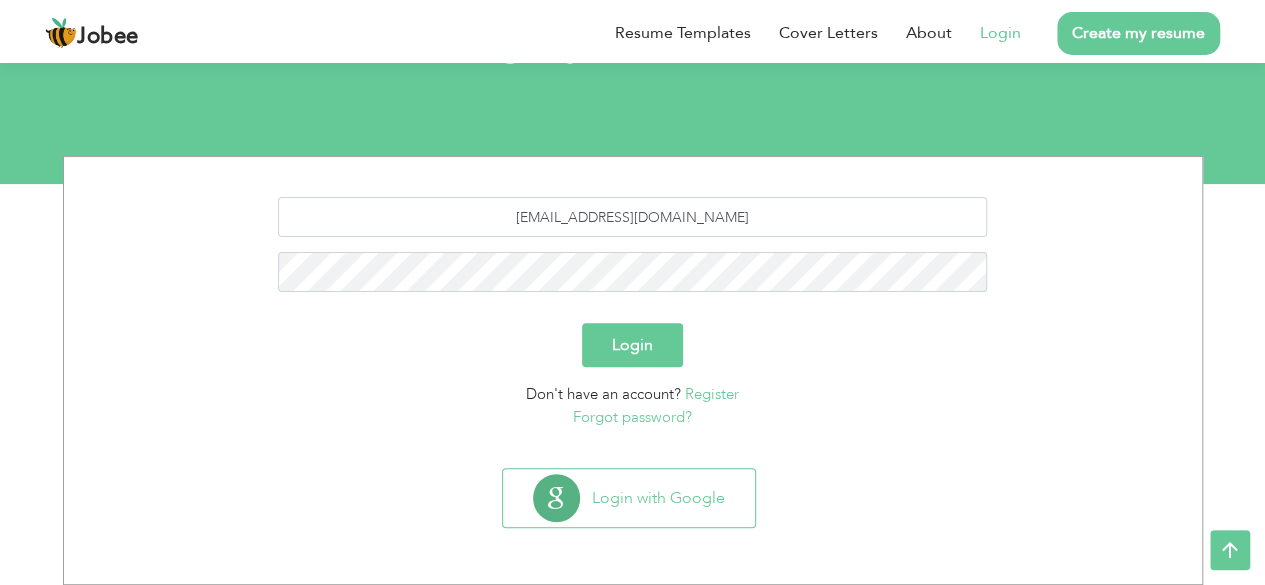 click on "Forgot password?" at bounding box center (632, 417) 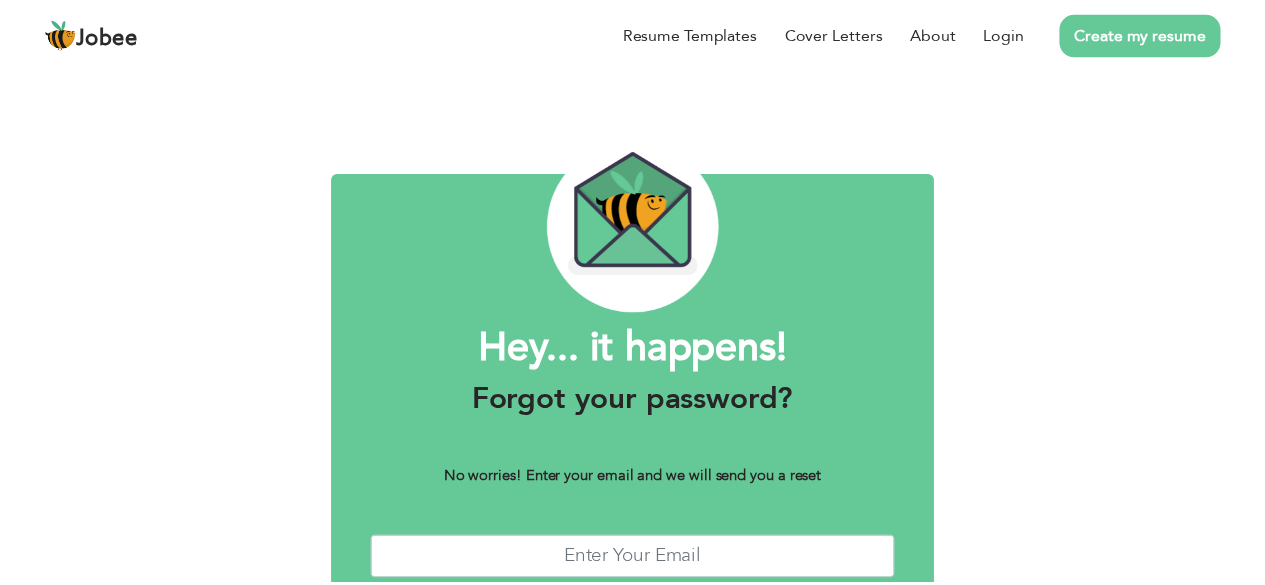 scroll, scrollTop: 0, scrollLeft: 0, axis: both 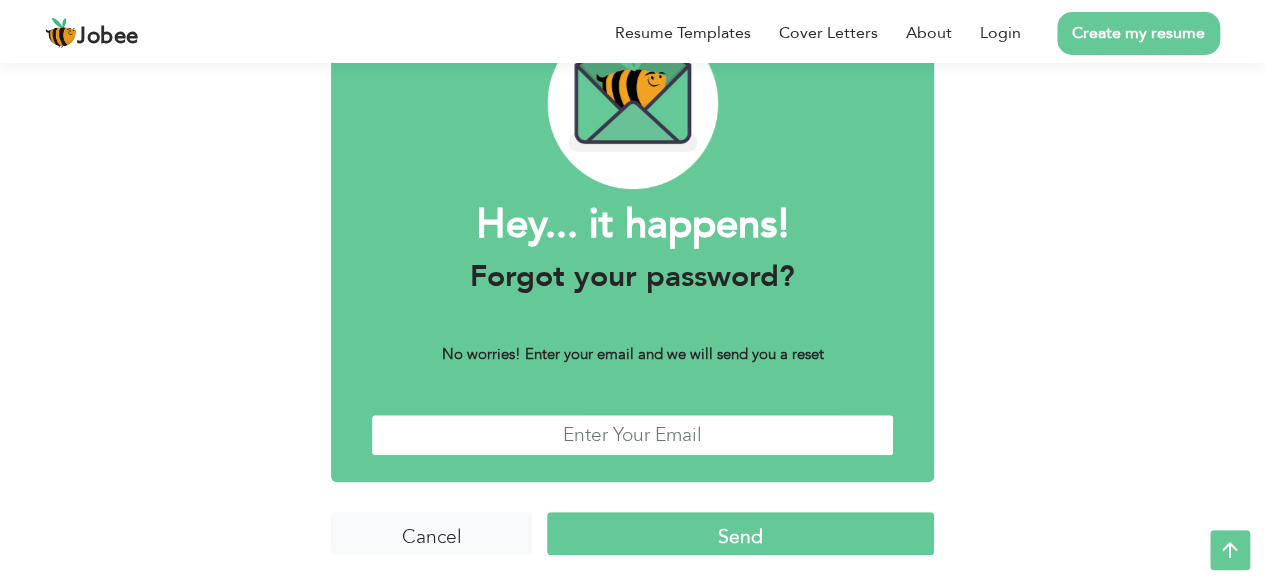 click at bounding box center (632, 435) 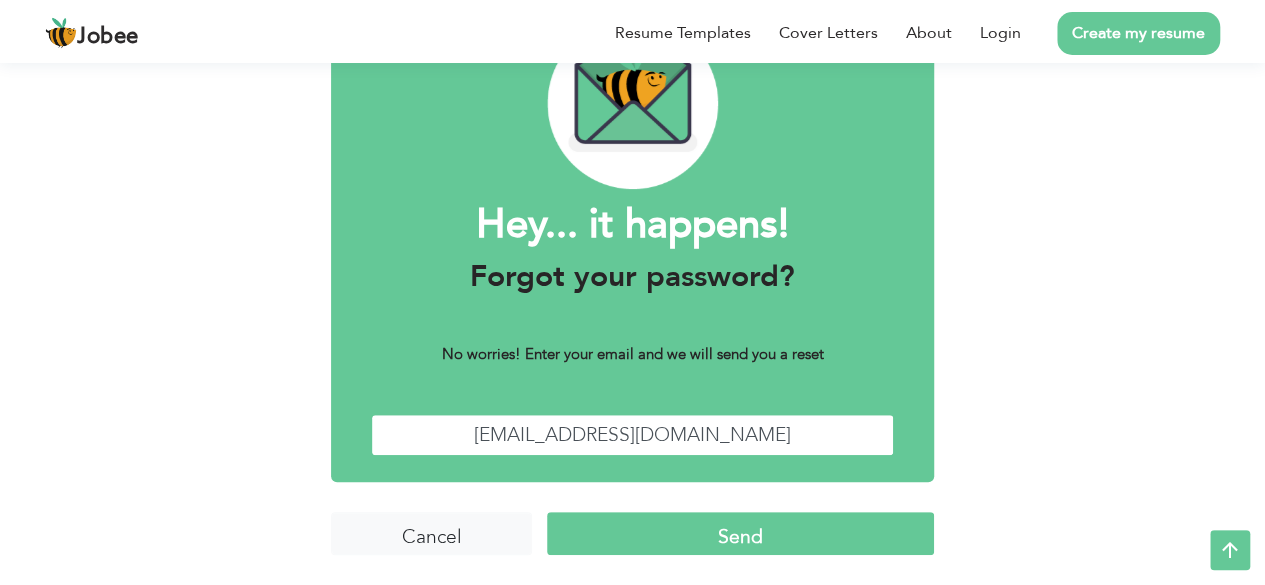 type on "mohsinrafique648@gmail.com" 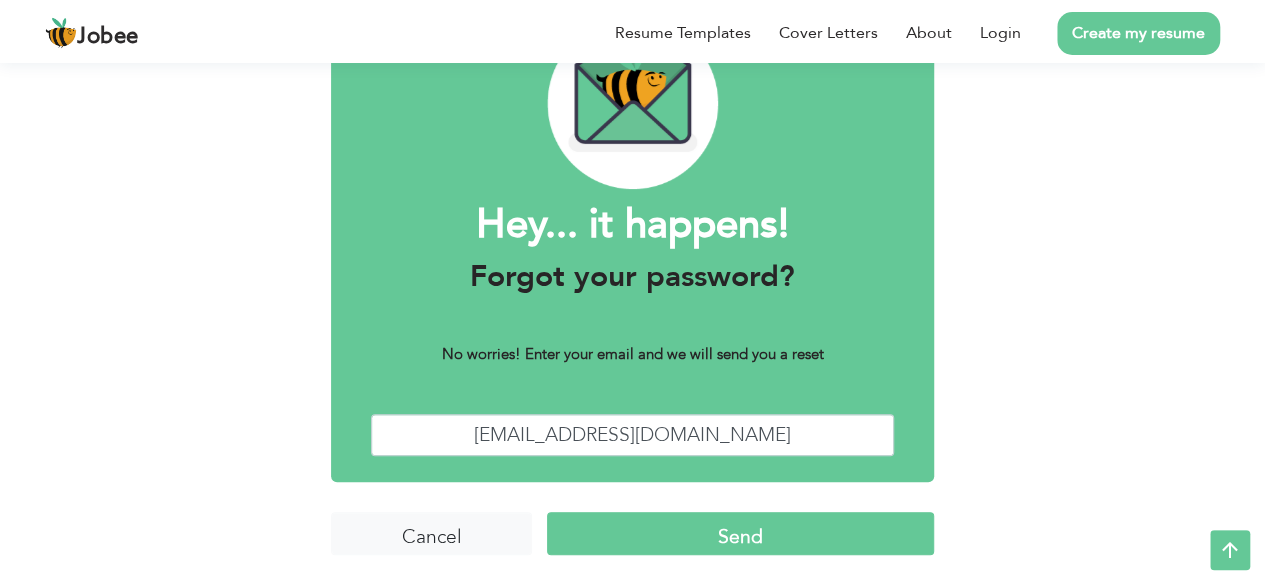 click on "Send" at bounding box center (740, 533) 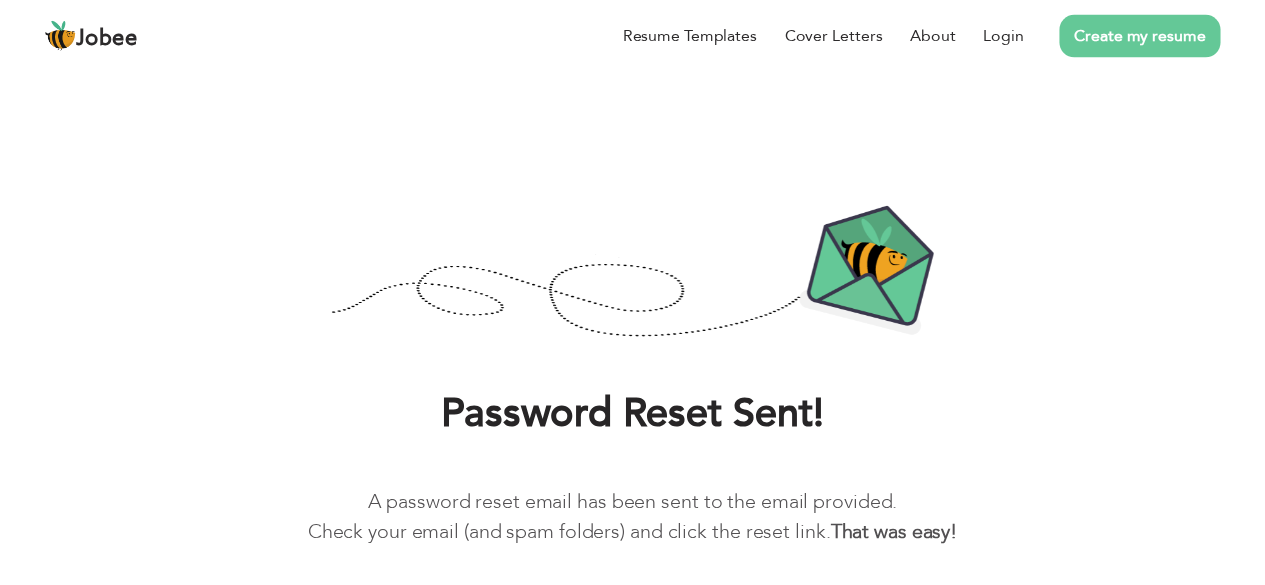scroll, scrollTop: 0, scrollLeft: 0, axis: both 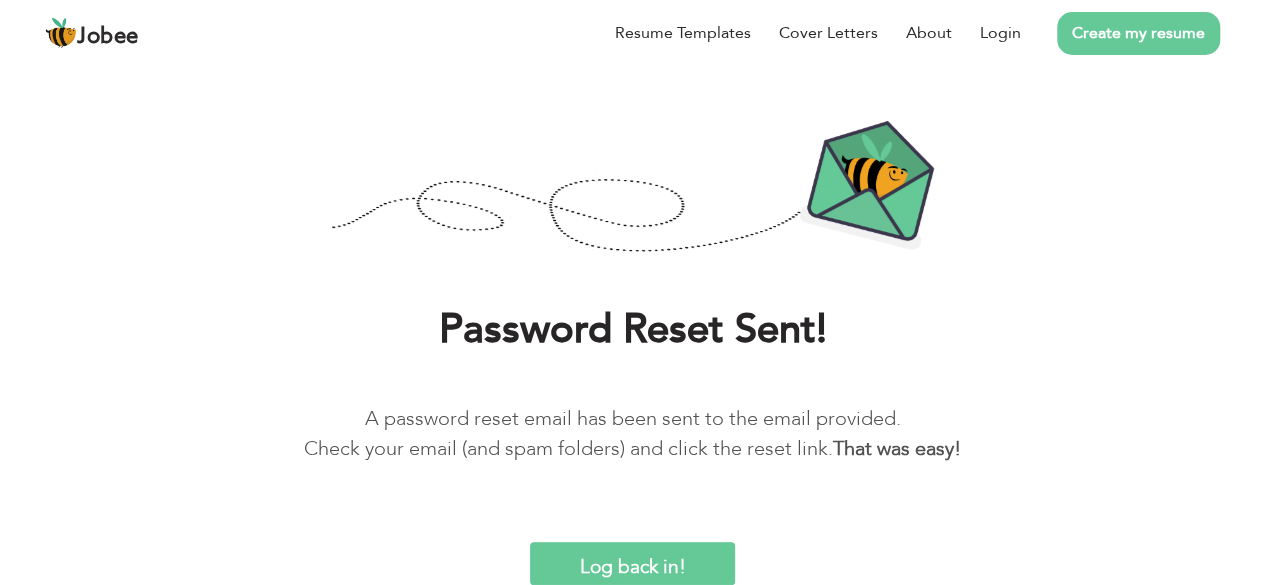 click on "Log back in!" at bounding box center (633, 563) 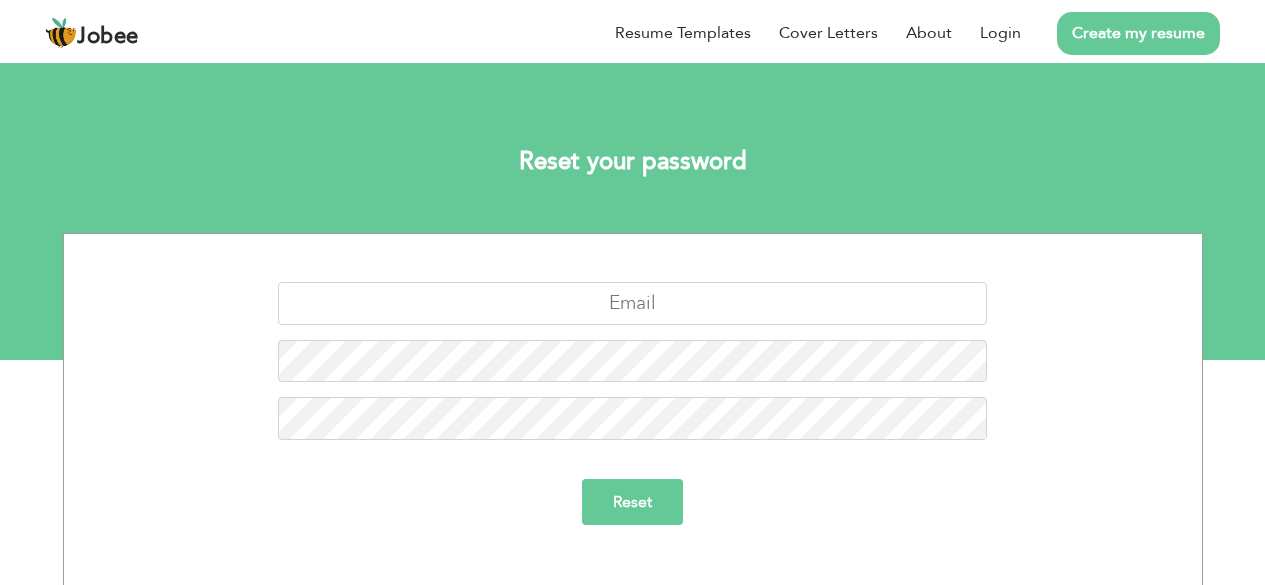 scroll, scrollTop: 0, scrollLeft: 0, axis: both 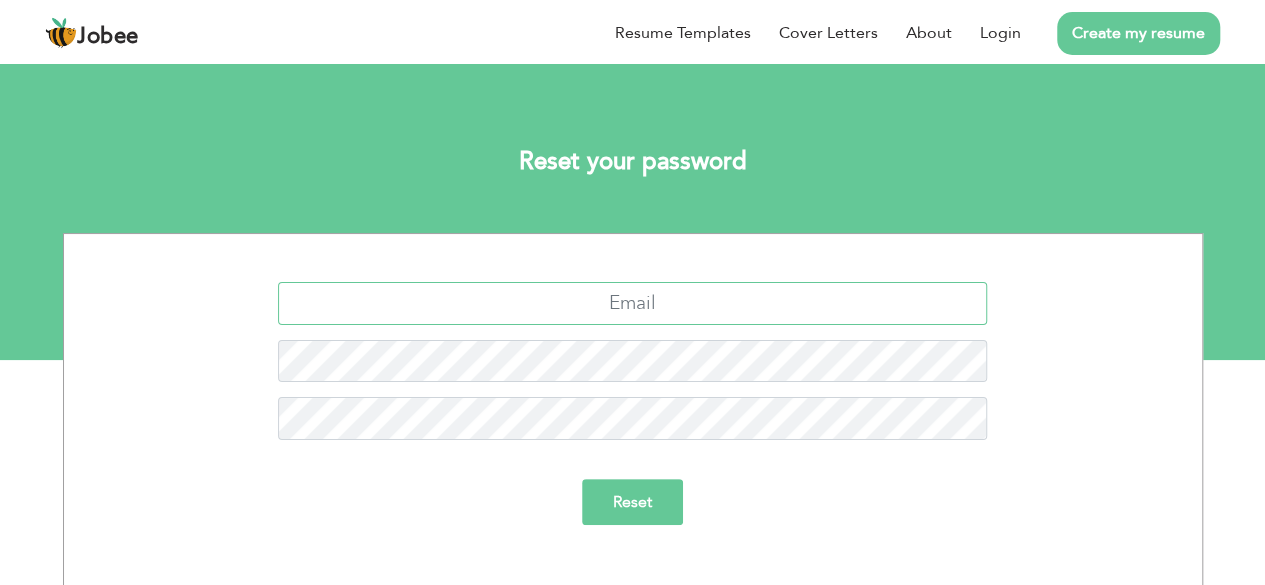 click at bounding box center [632, 303] 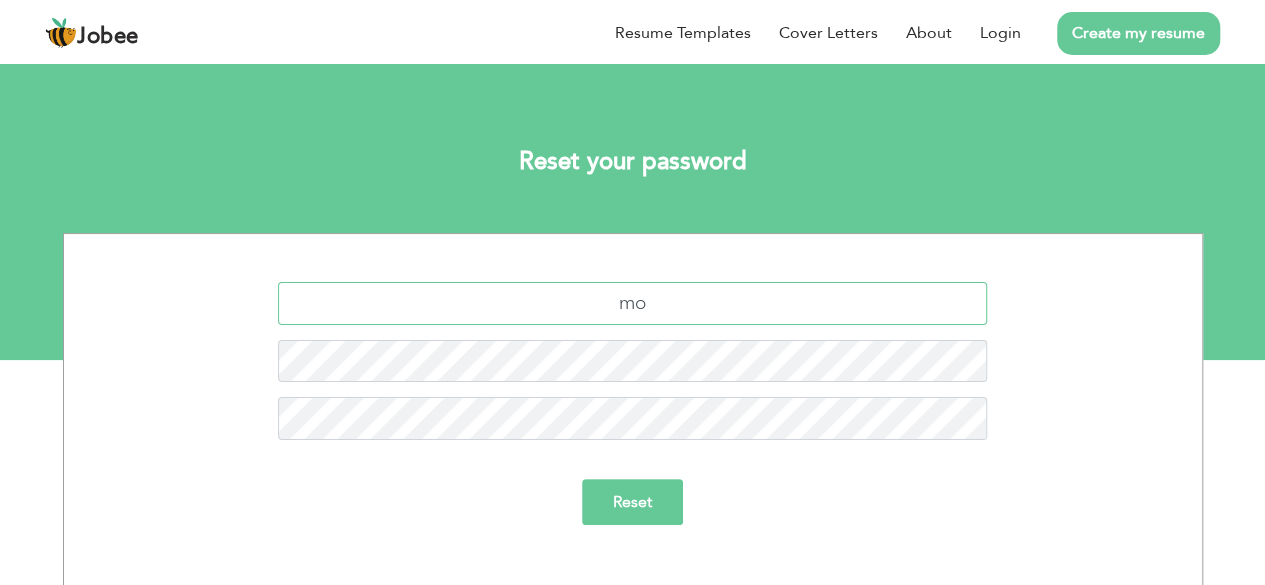 type on "m" 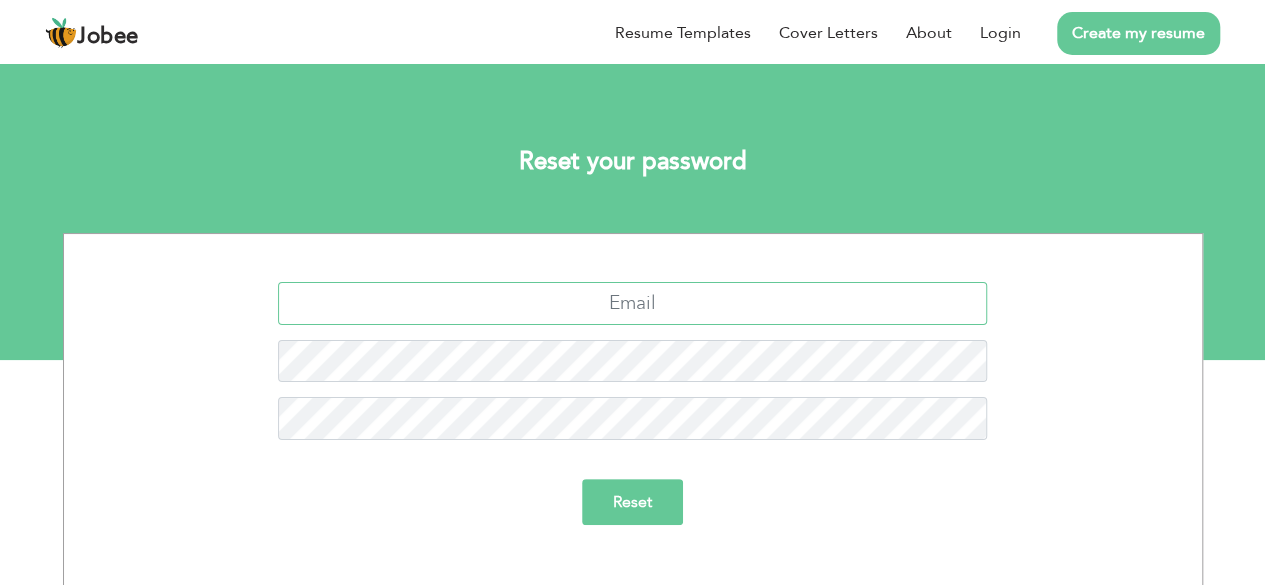 paste on "mohsinrafique648@gmail.com" 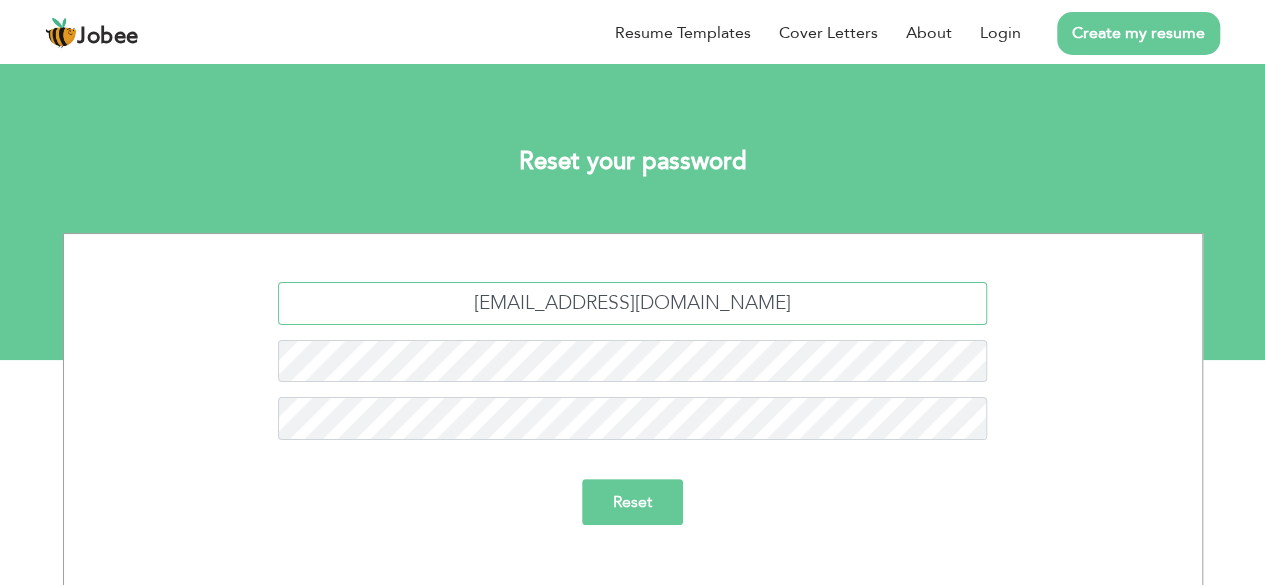 type on "mohsinrafique648@gmail.com" 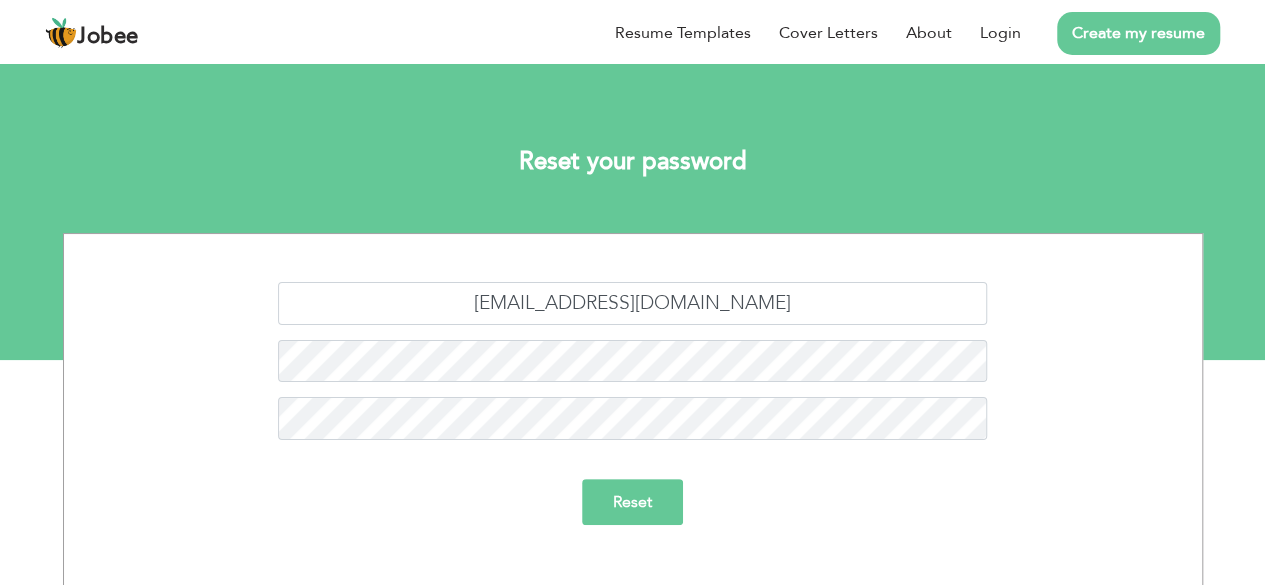 click on "Reset" at bounding box center (632, 502) 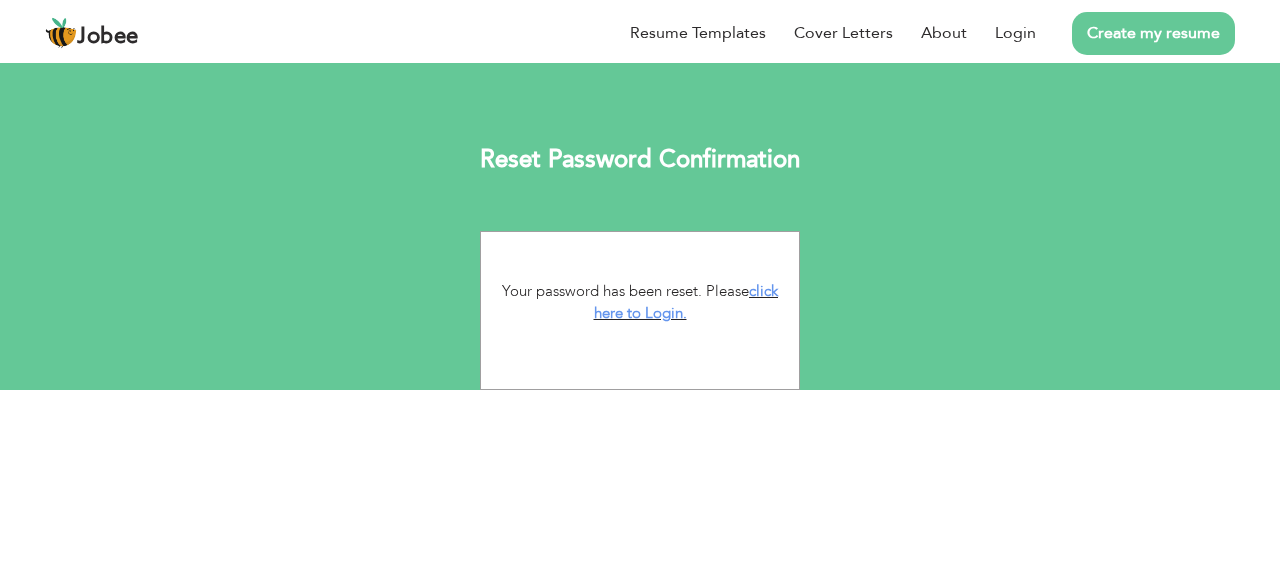 scroll, scrollTop: 0, scrollLeft: 0, axis: both 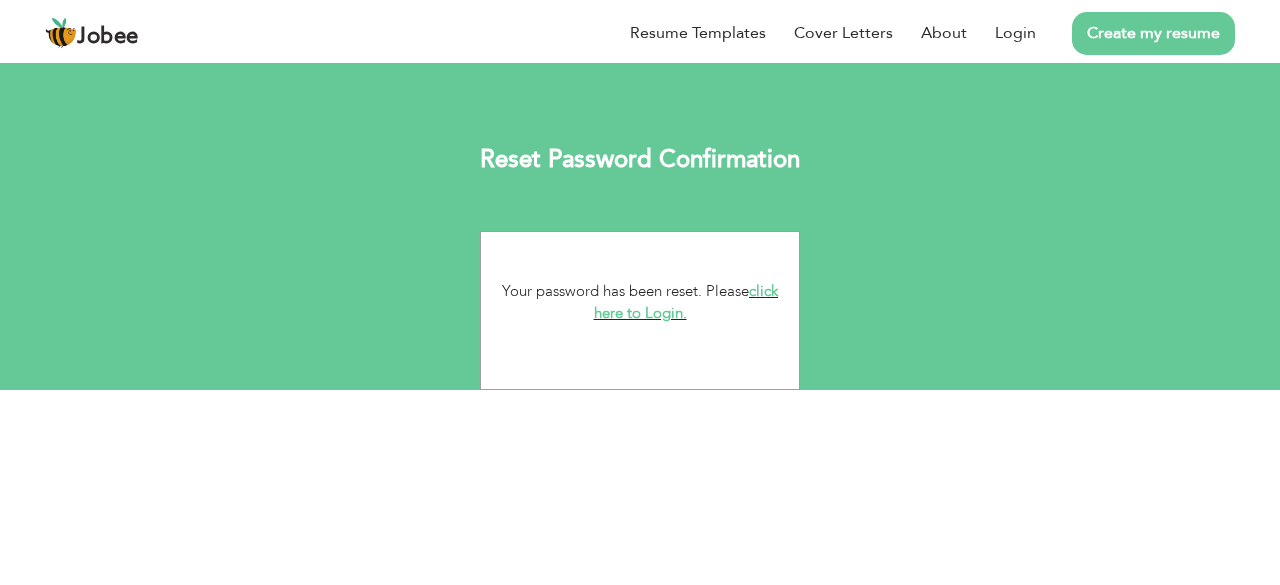 click on "click here to Login." at bounding box center (686, 302) 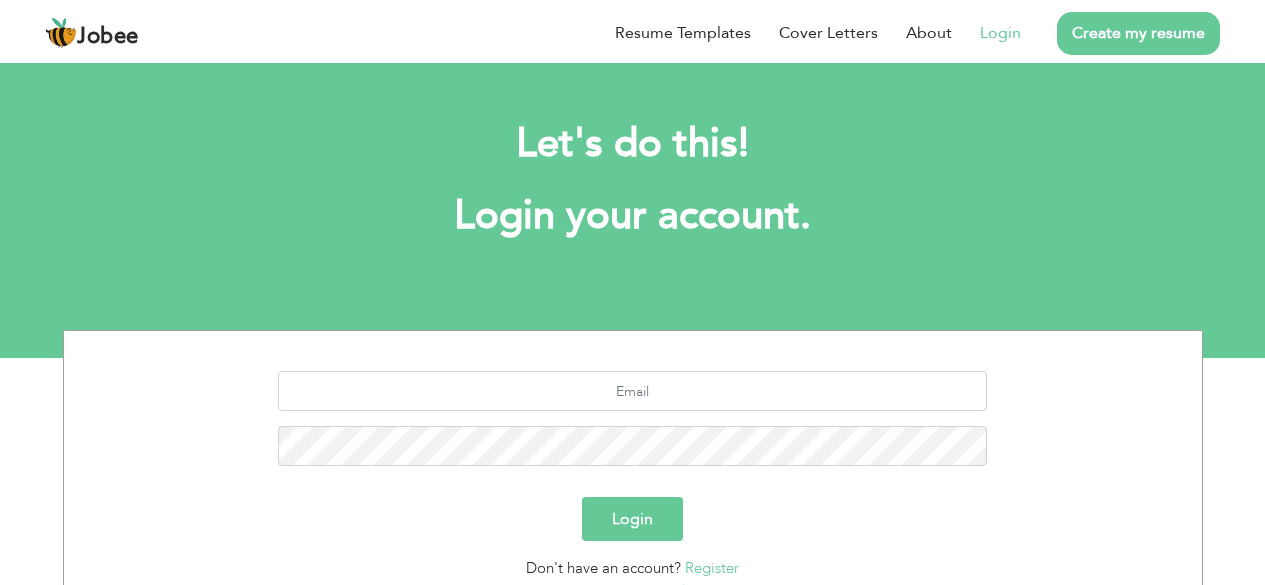 scroll, scrollTop: 0, scrollLeft: 0, axis: both 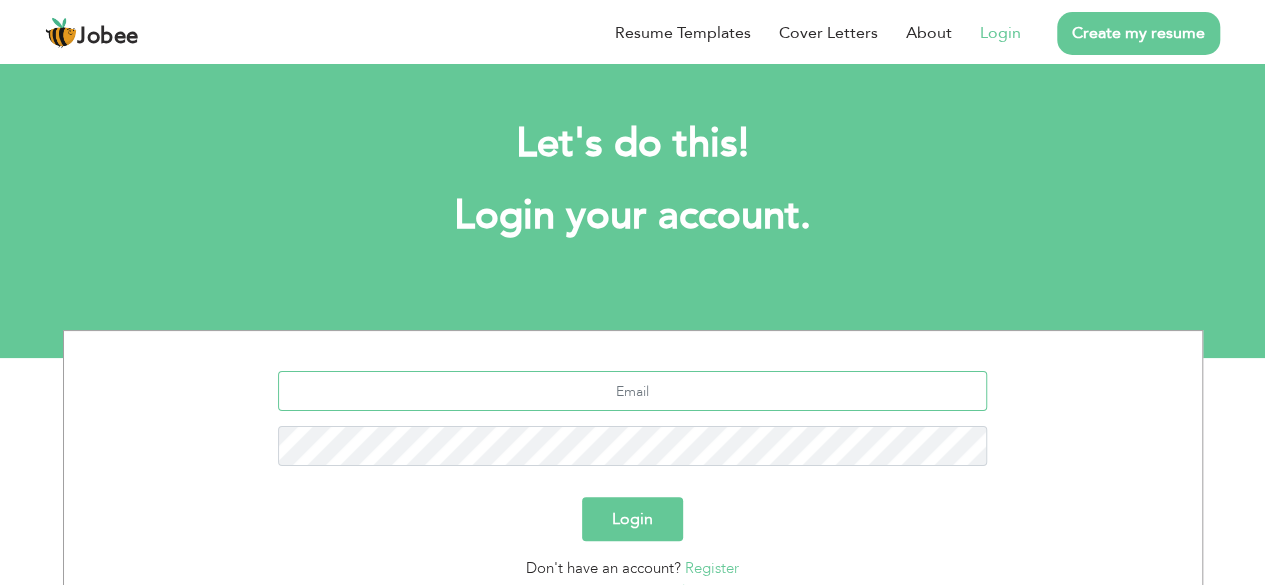 type on "[EMAIL_ADDRESS][DOMAIN_NAME]" 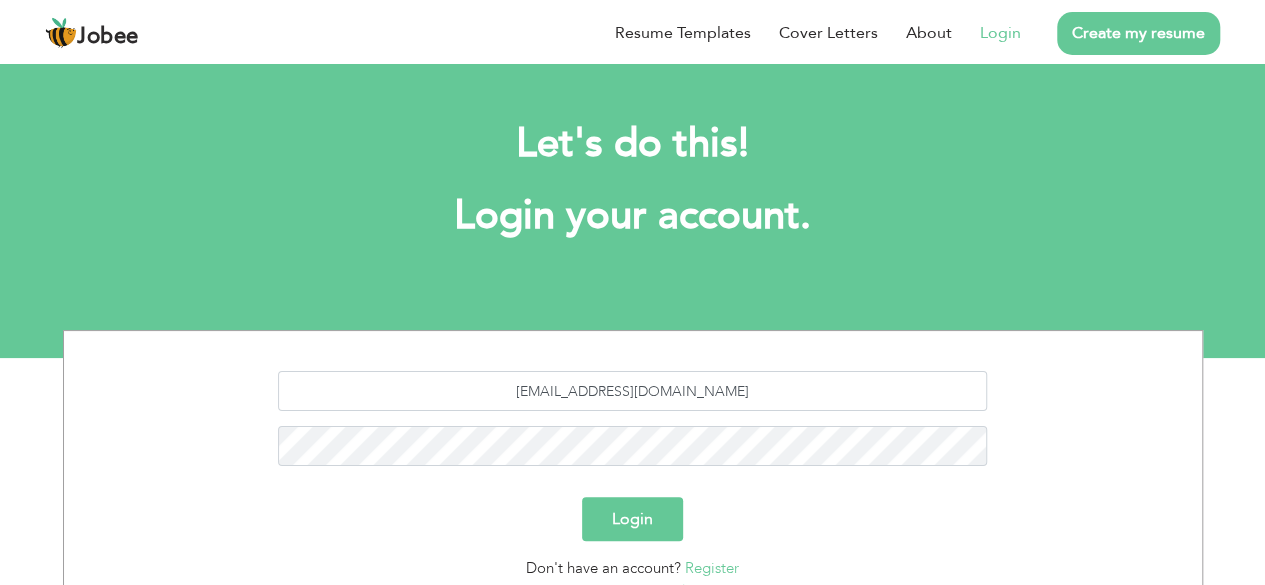 click on "Login" at bounding box center [632, 519] 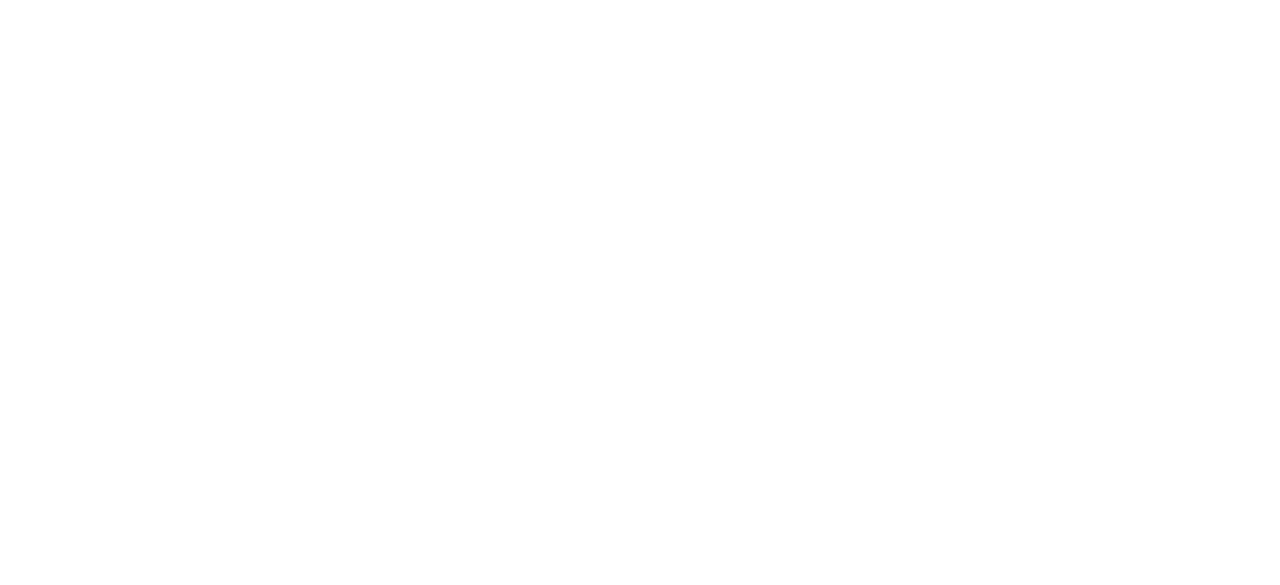 scroll, scrollTop: 0, scrollLeft: 0, axis: both 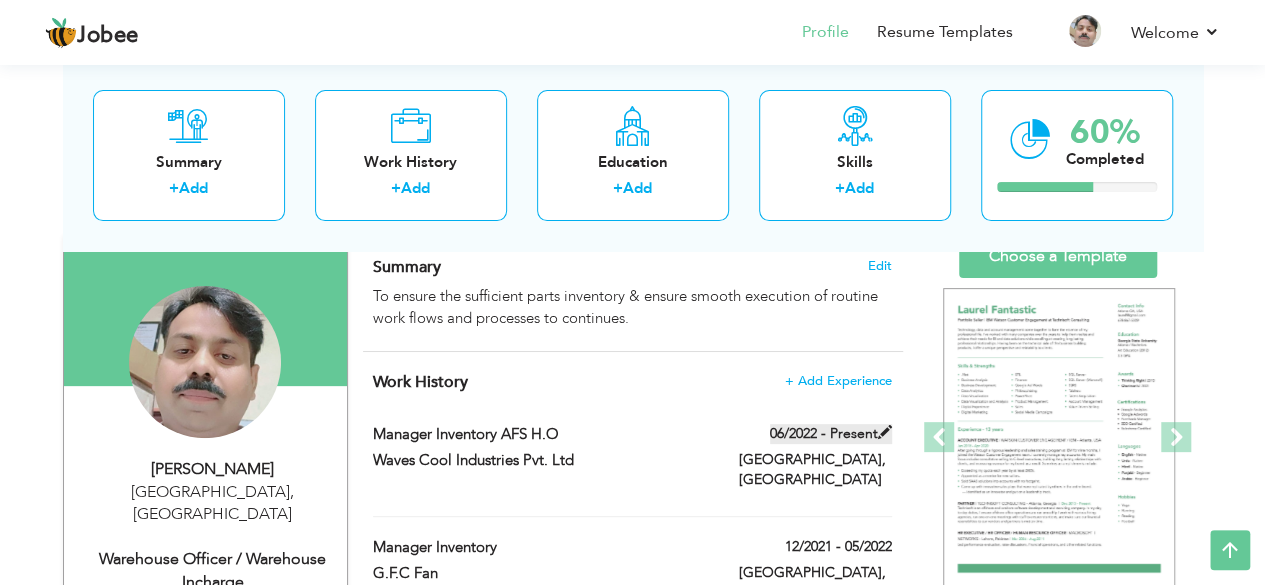 click at bounding box center [885, 432] 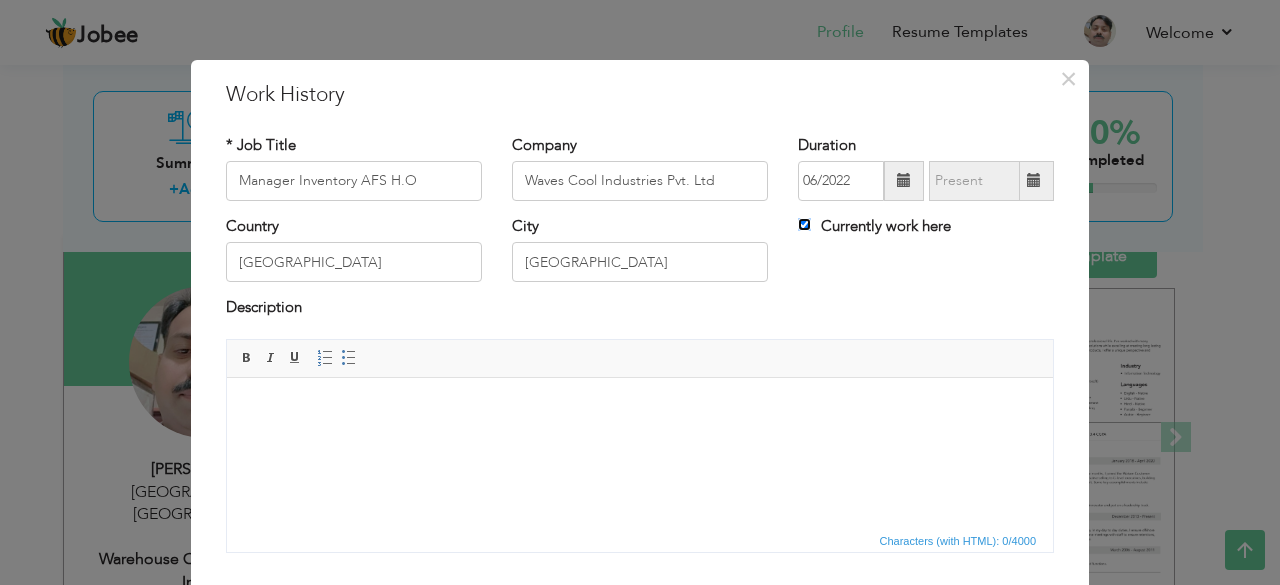 click on "Currently work here" at bounding box center [804, 224] 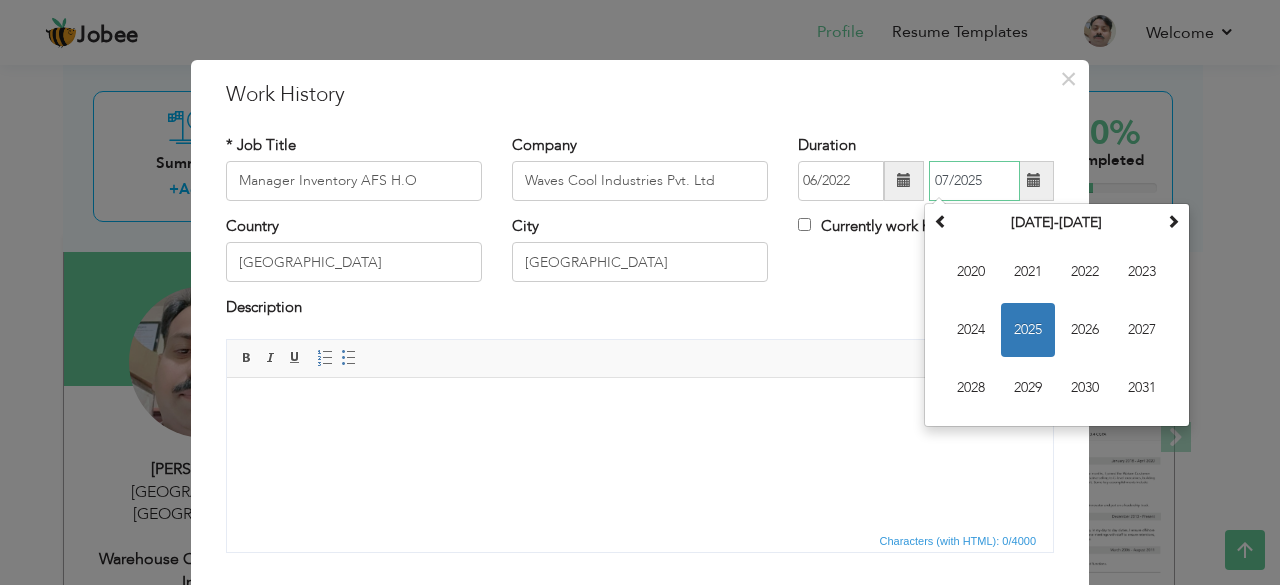 click on "07/2025" at bounding box center (974, 181) 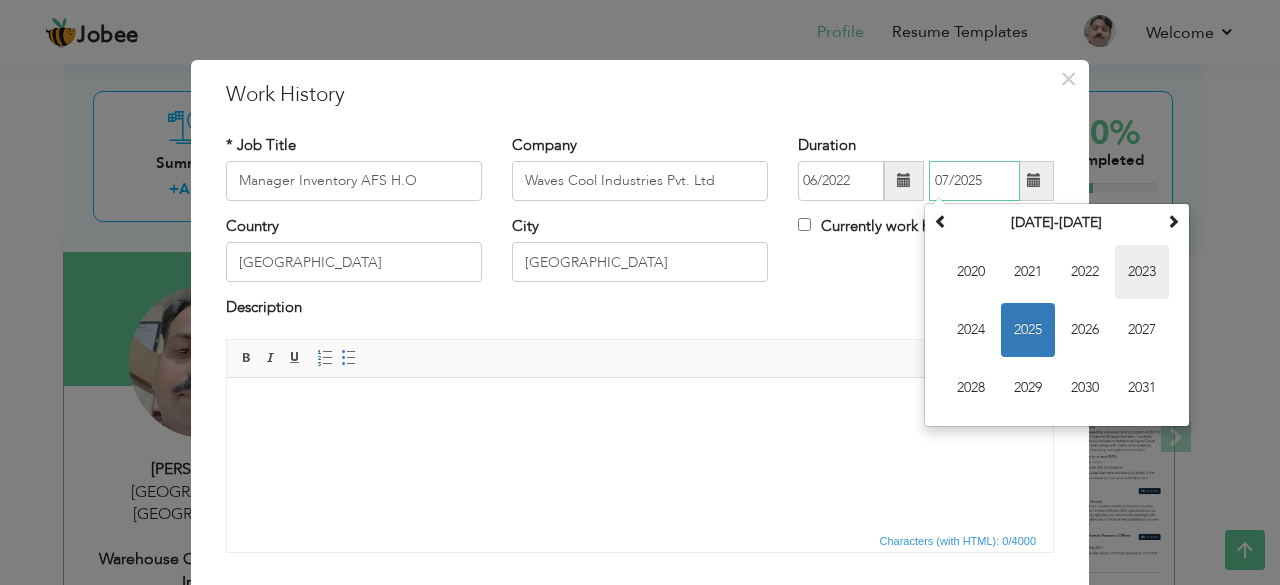 click on "2023" at bounding box center (1142, 272) 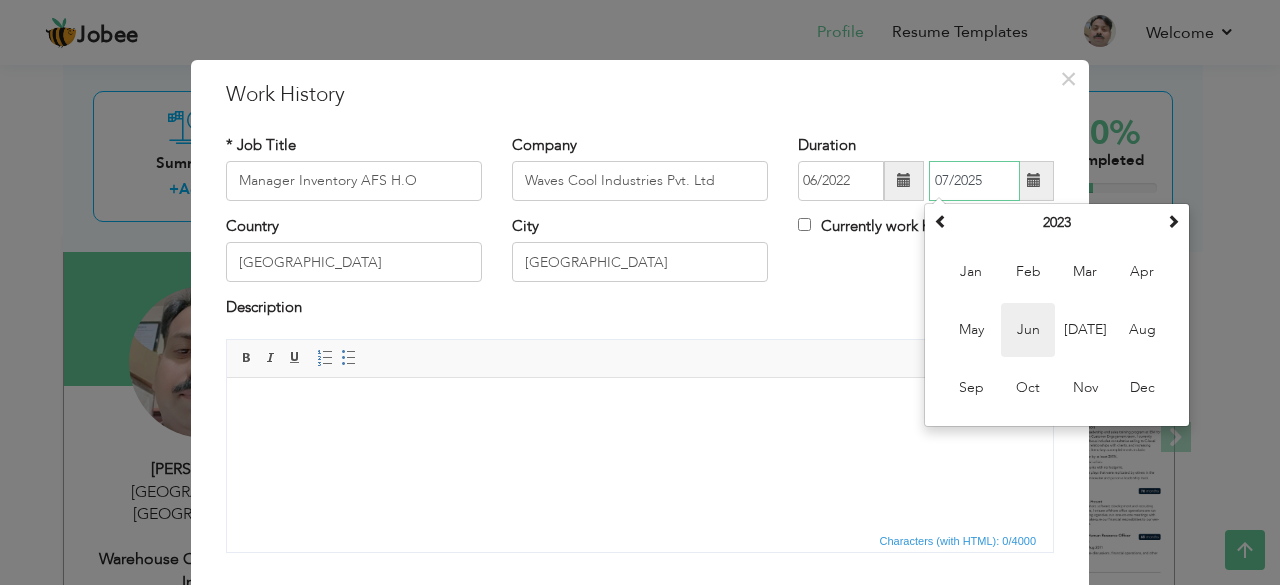 click on "Jun" at bounding box center (1028, 330) 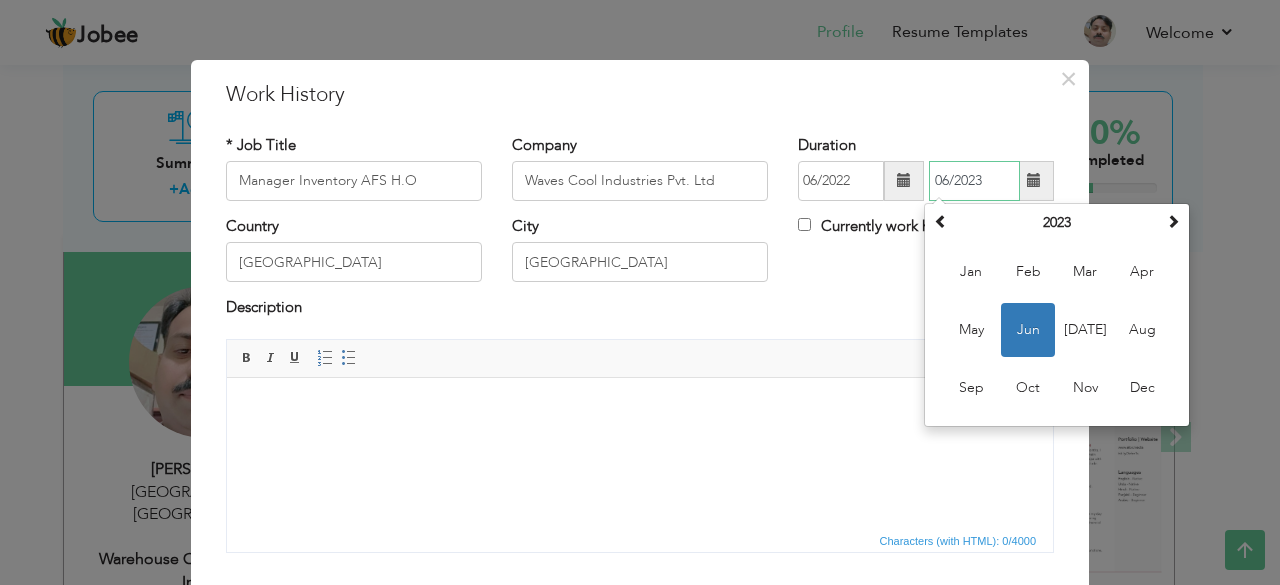 click on "06/2023" at bounding box center (974, 181) 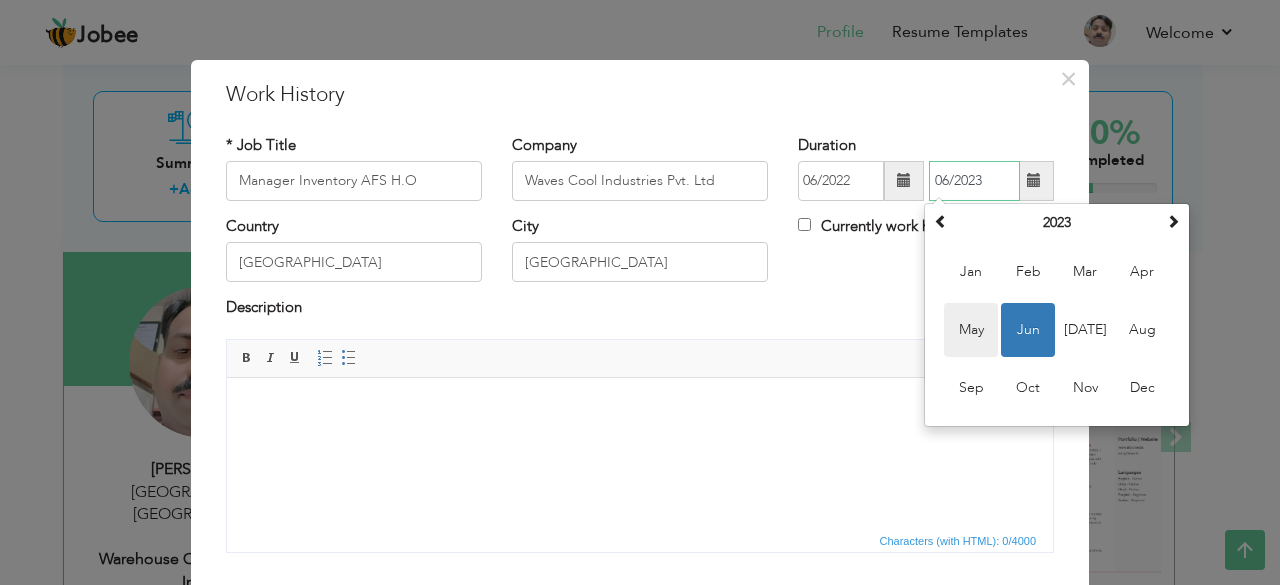 click on "May" at bounding box center [971, 330] 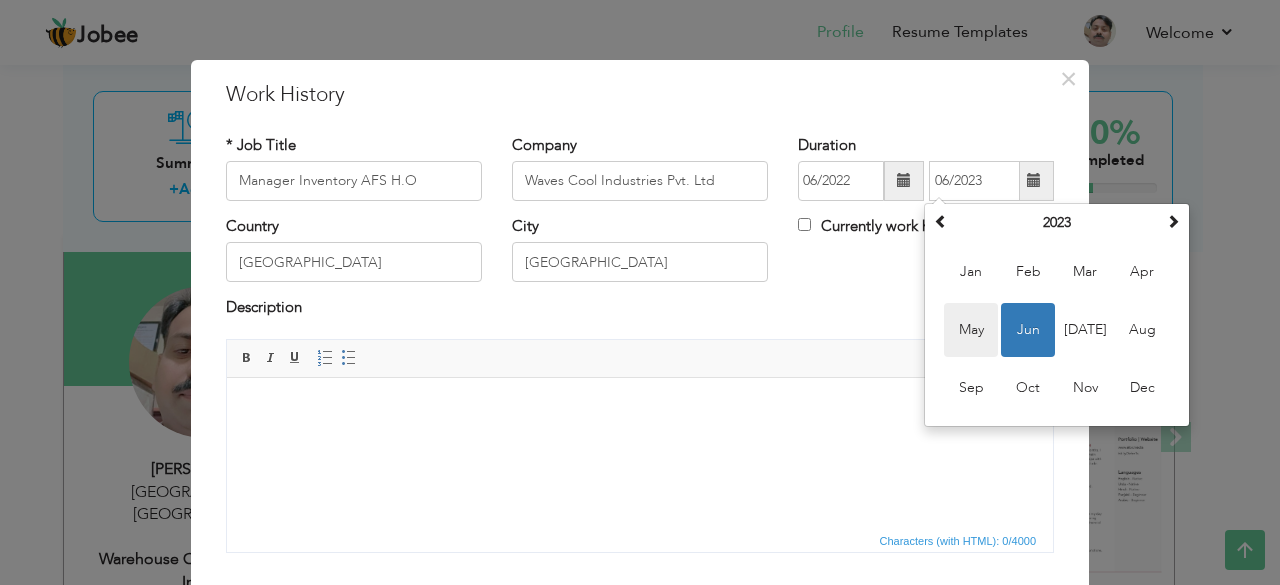 type on "05/2023" 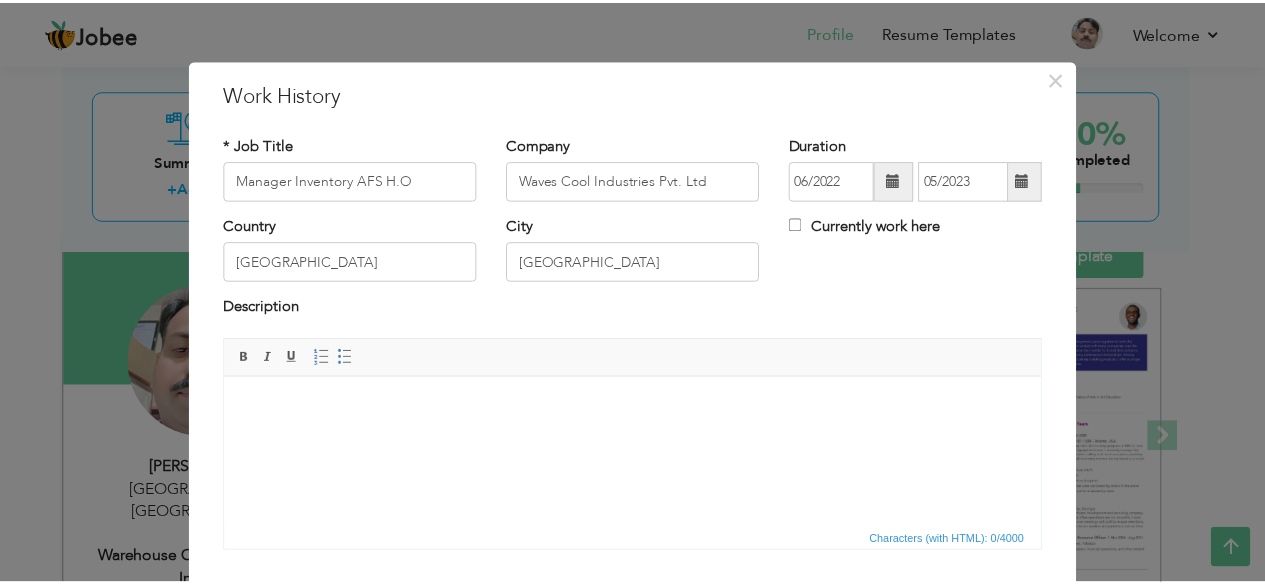 scroll, scrollTop: 128, scrollLeft: 0, axis: vertical 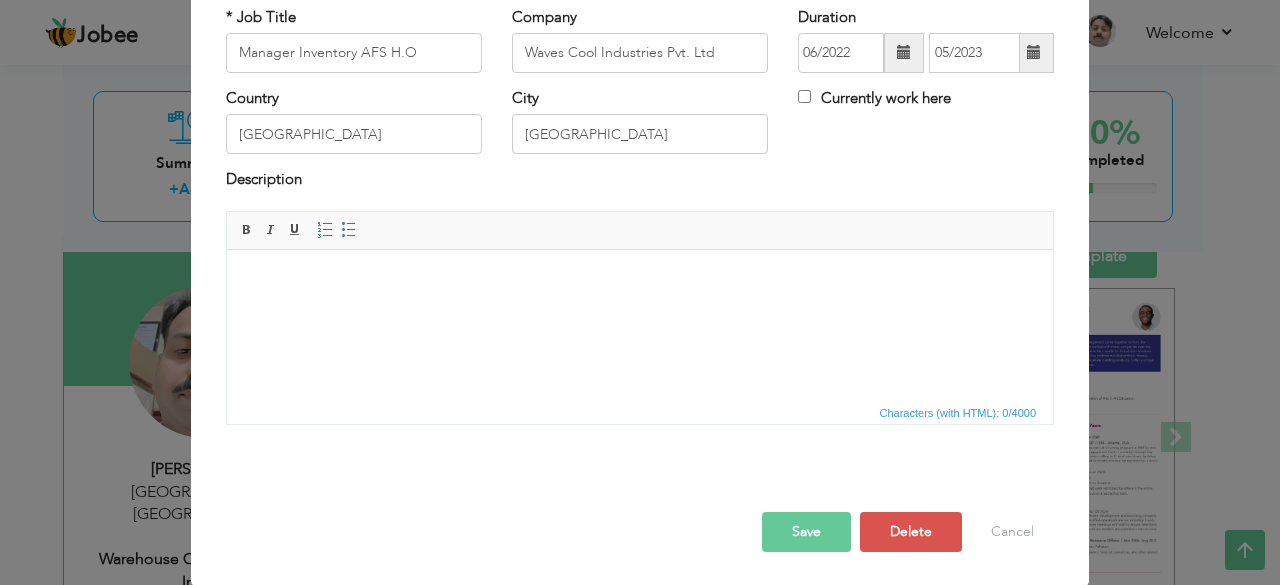 click on "Save" at bounding box center (806, 532) 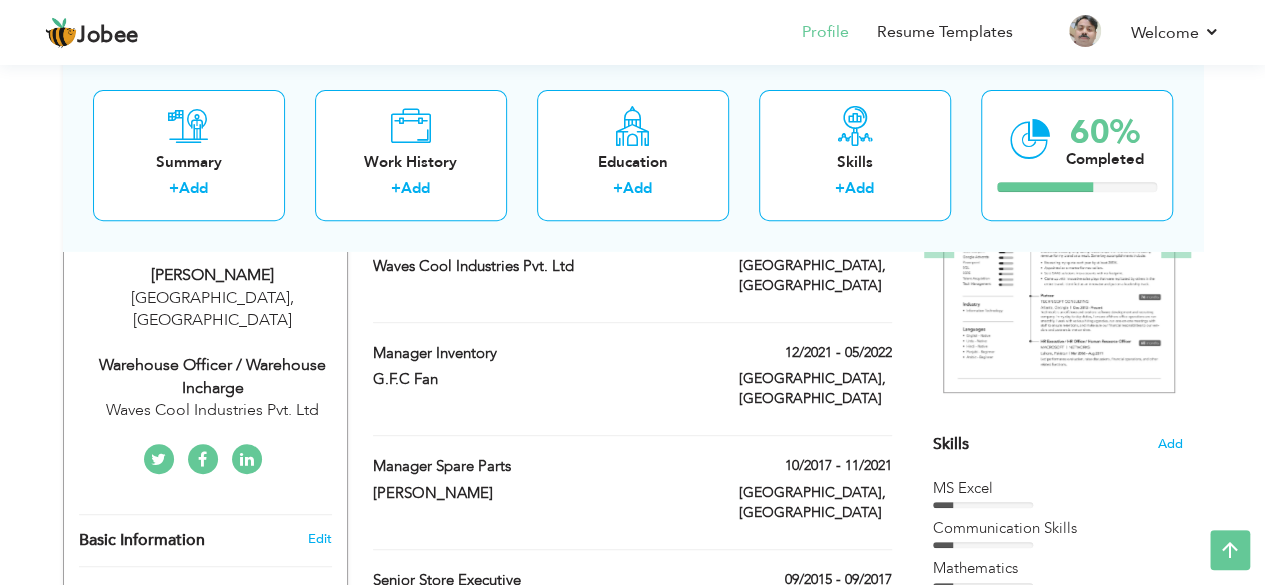 scroll, scrollTop: 342, scrollLeft: 0, axis: vertical 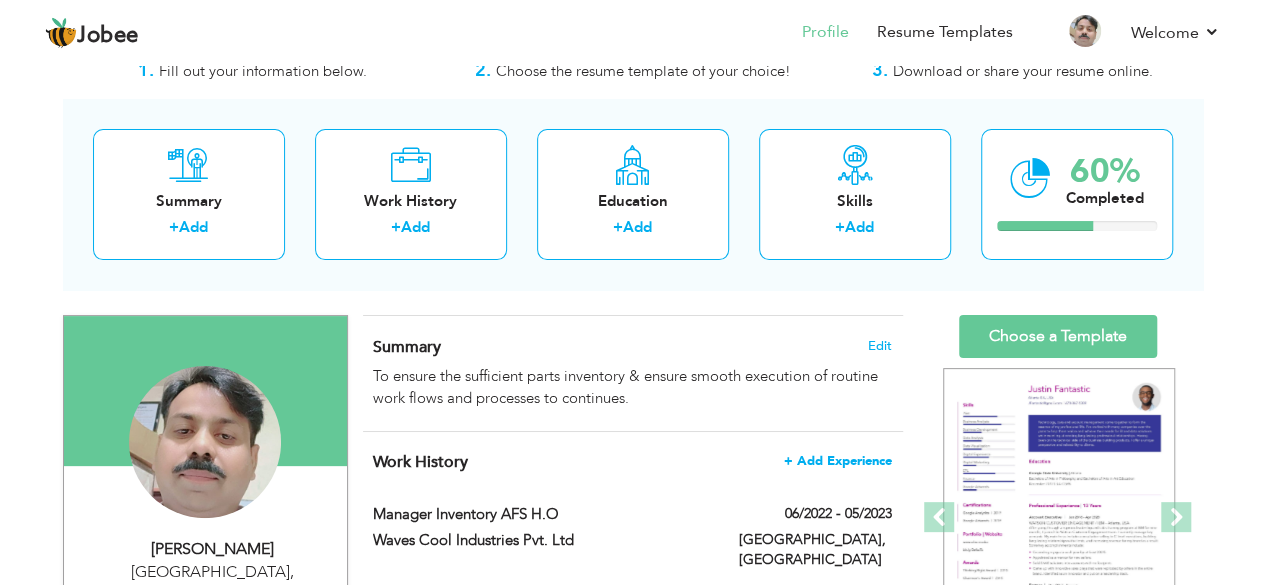 click on "+ Add Experience" at bounding box center [838, 461] 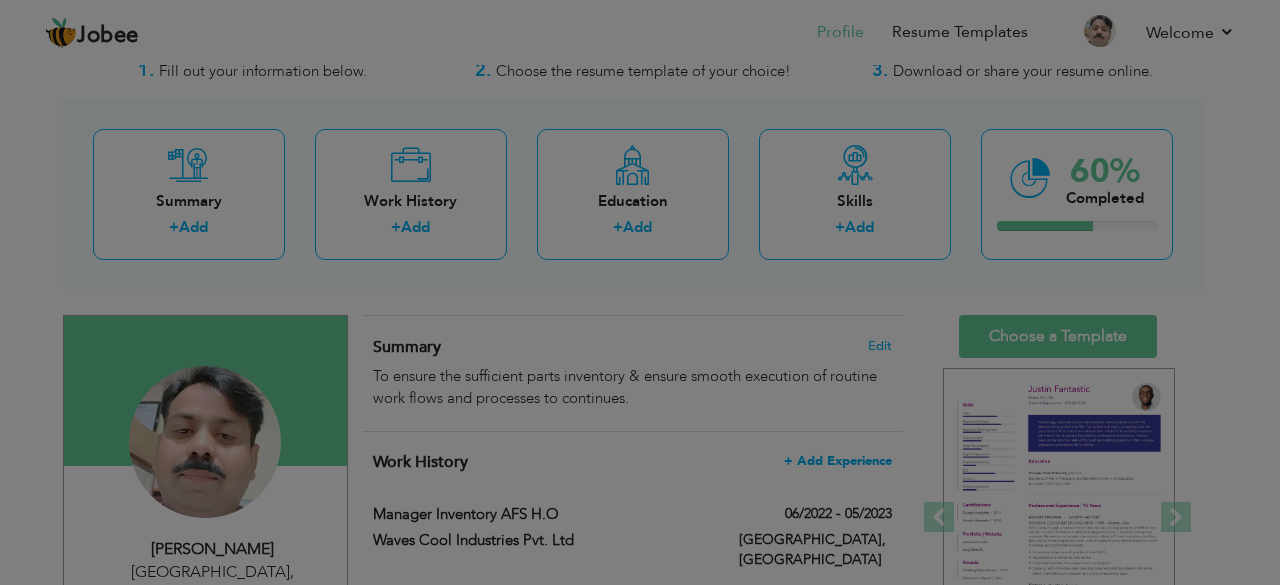 scroll, scrollTop: 0, scrollLeft: 0, axis: both 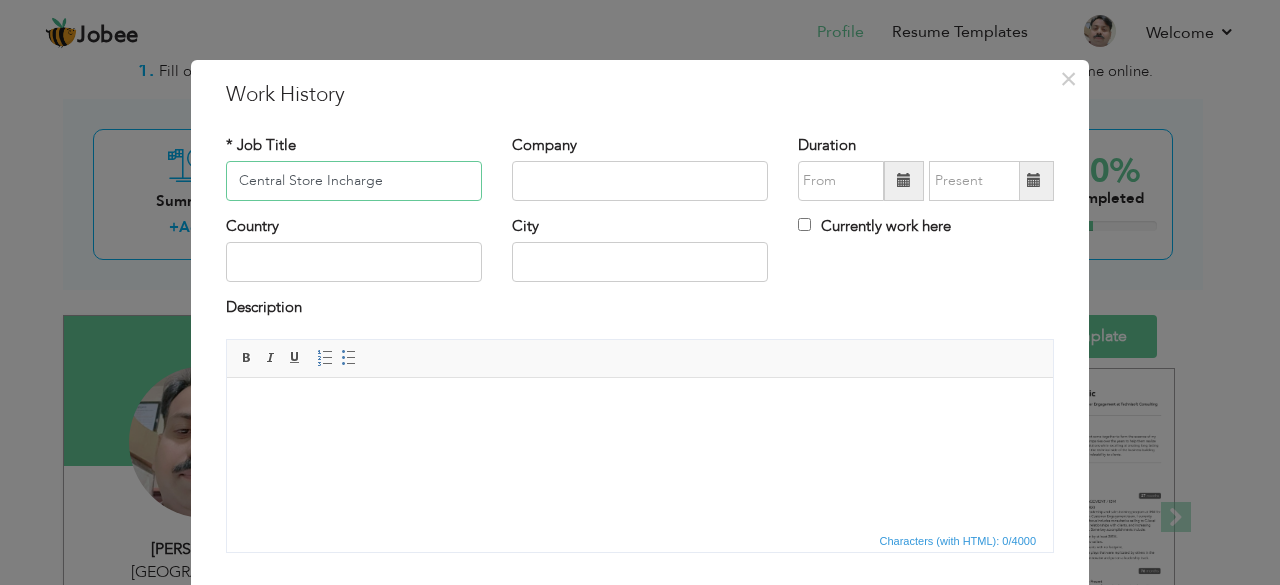 type on "Central Store Incharge" 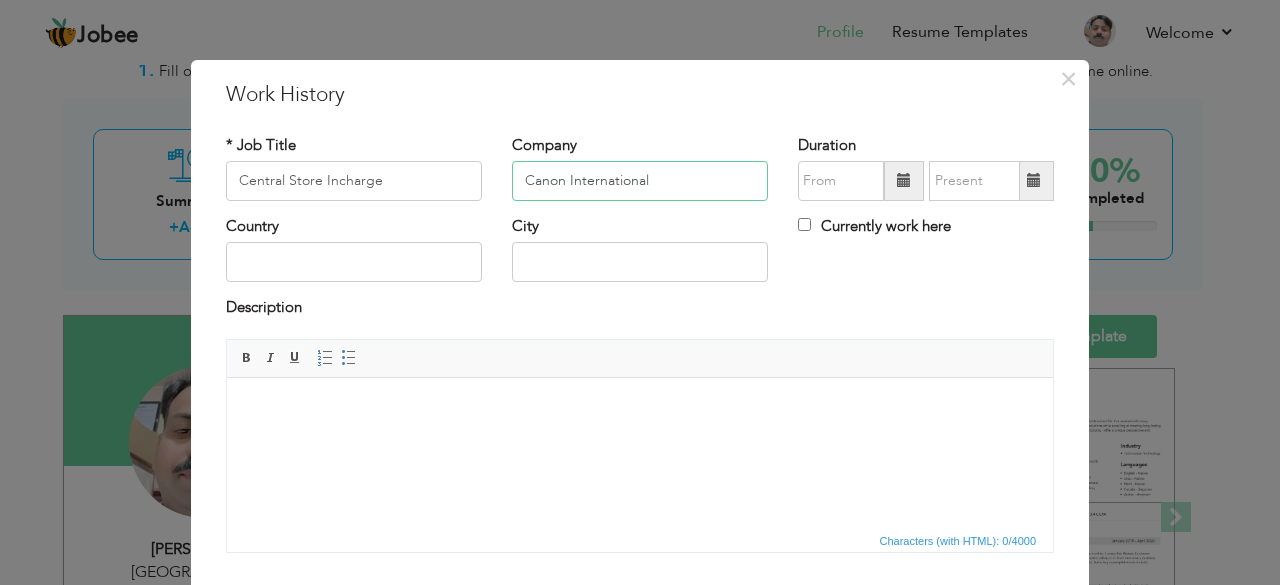 type on "Canon International" 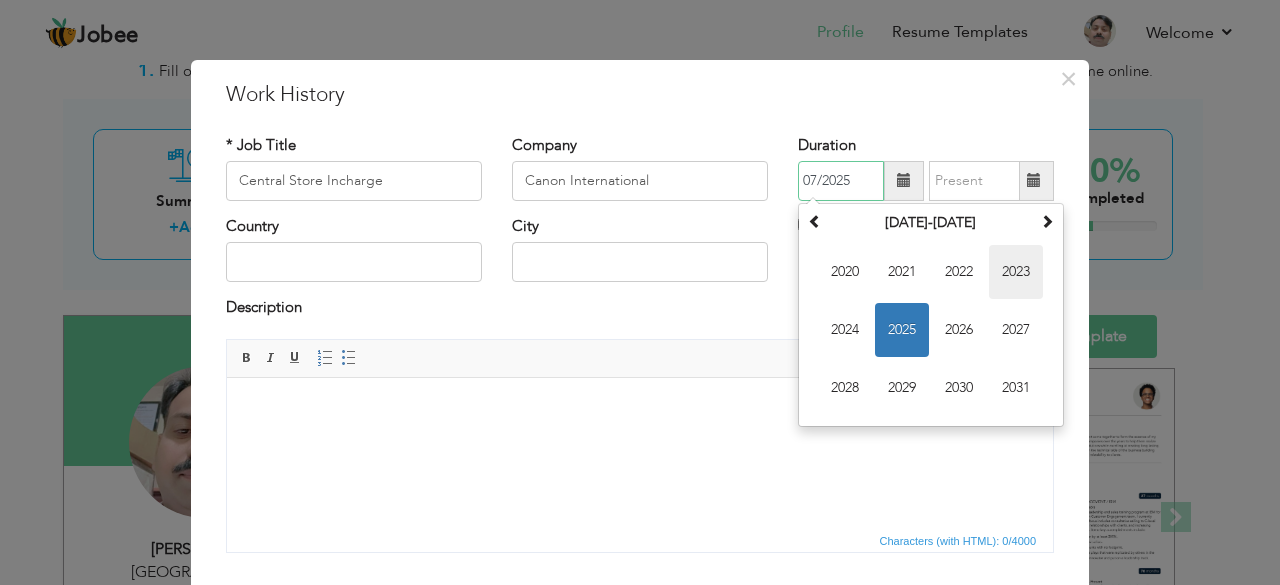 click on "2023" at bounding box center (1016, 272) 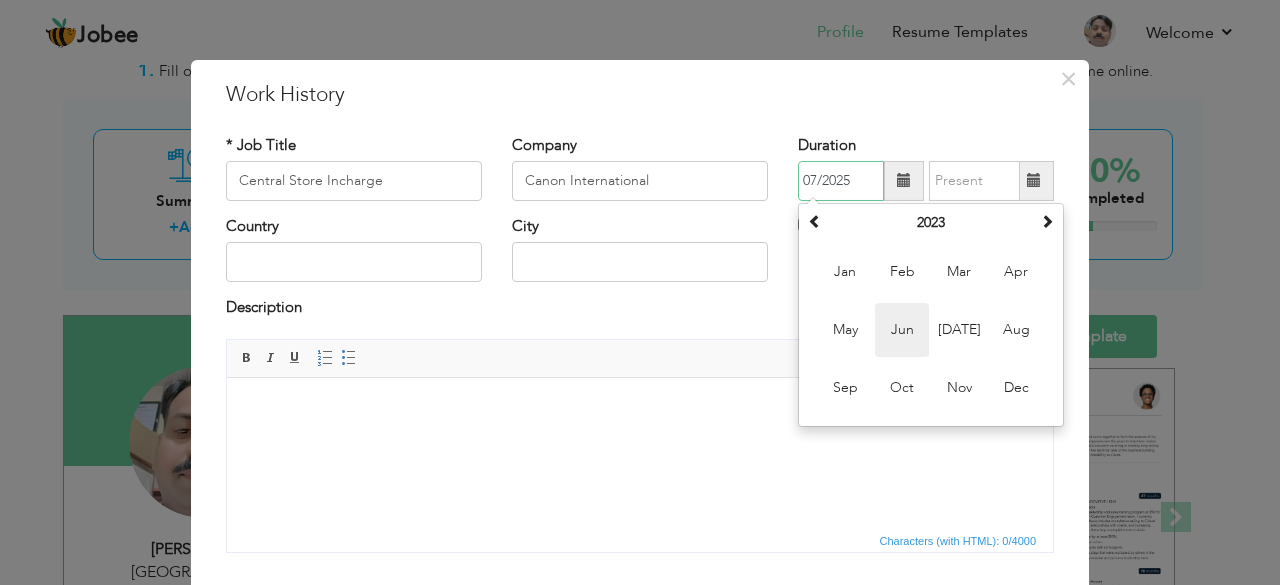 click on "Jun" at bounding box center (902, 330) 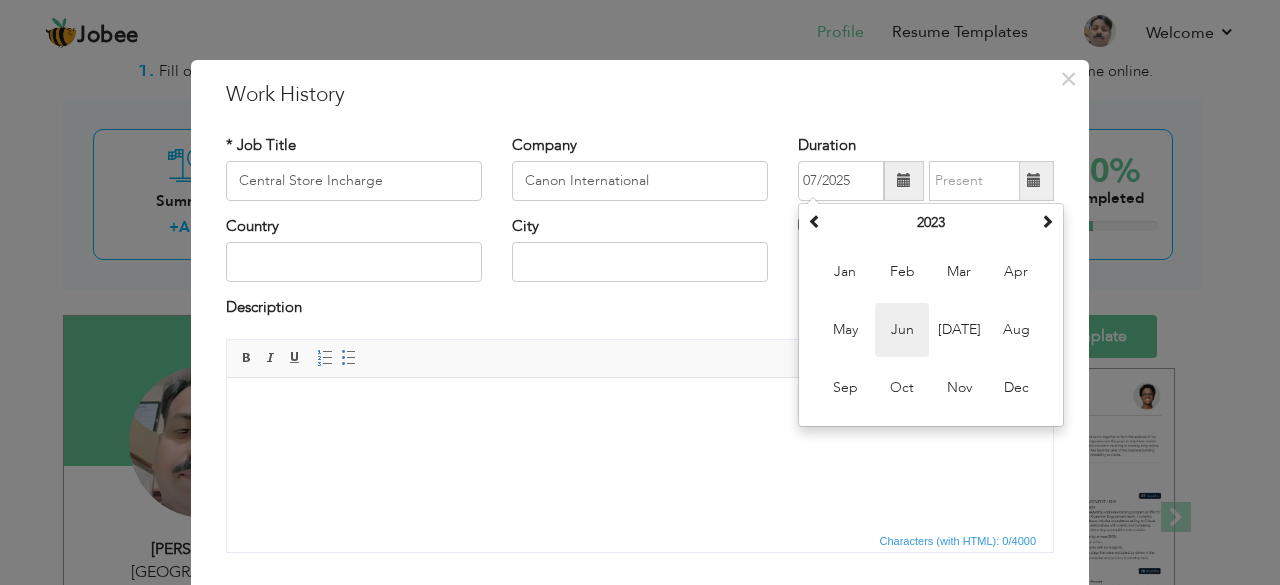 type on "06/2023" 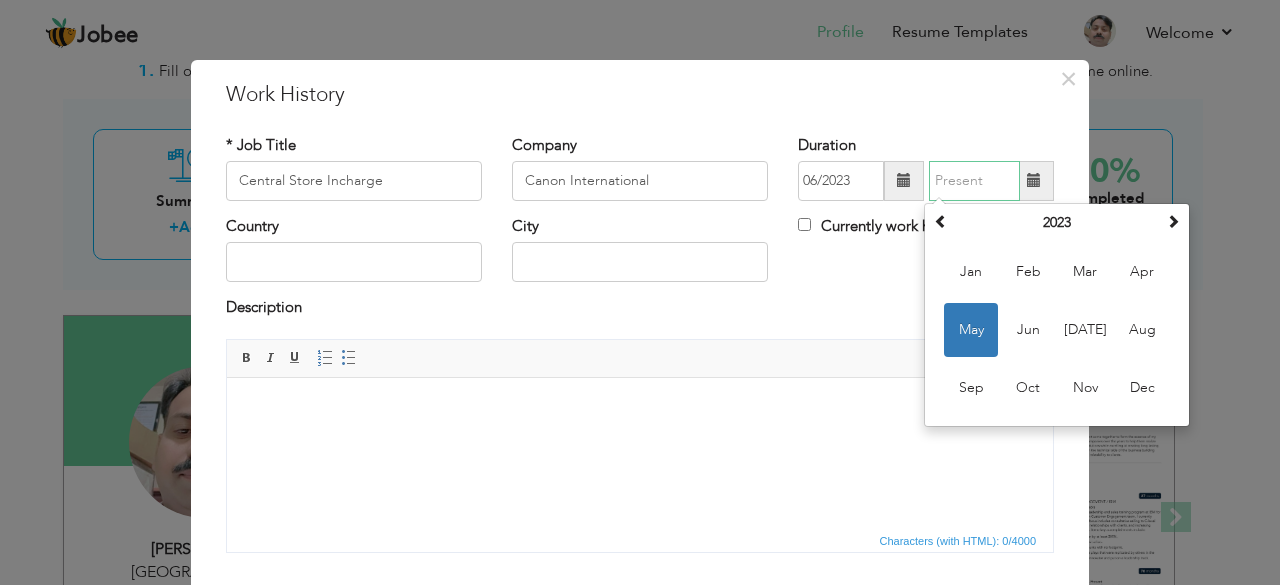 click at bounding box center (974, 181) 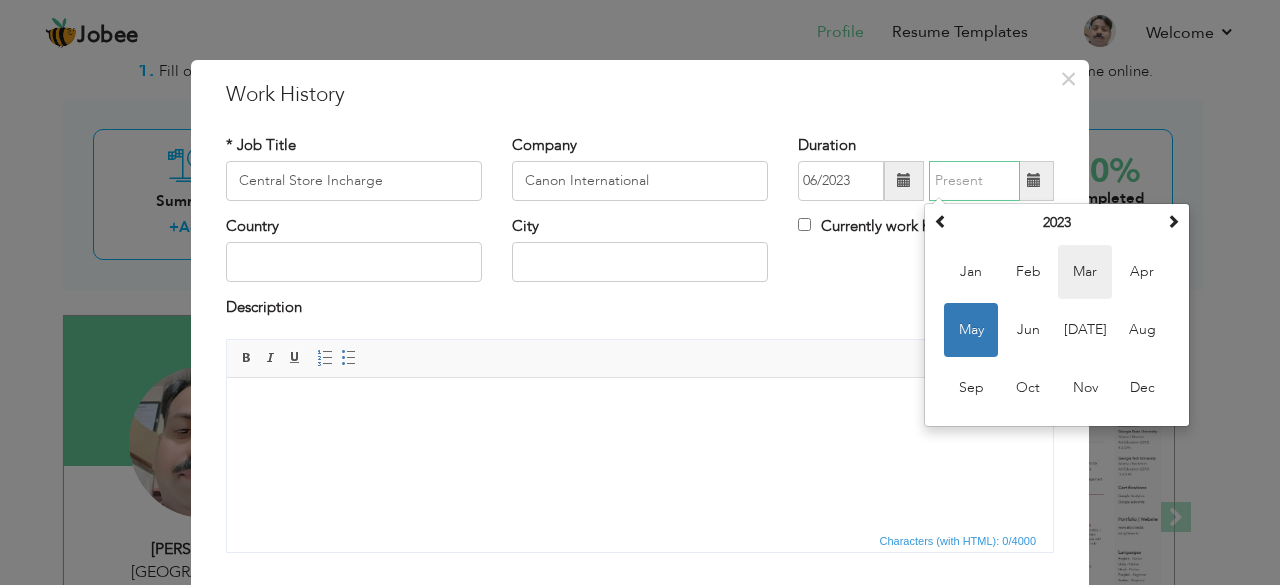 click on "Mar" at bounding box center [1085, 272] 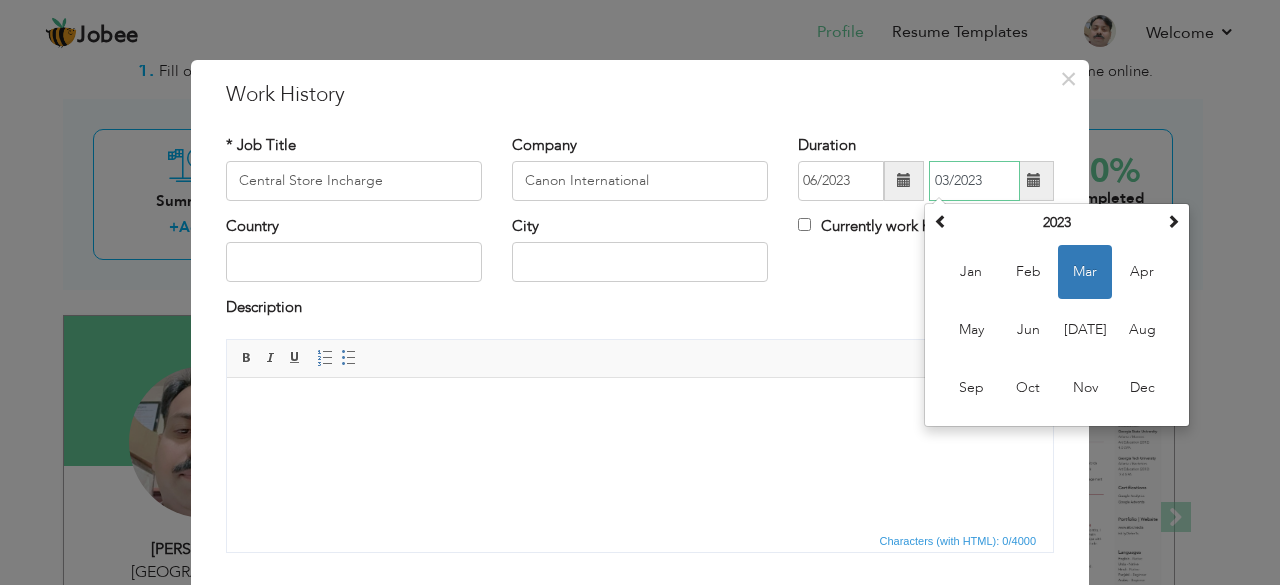 click on "03/2023" at bounding box center (974, 181) 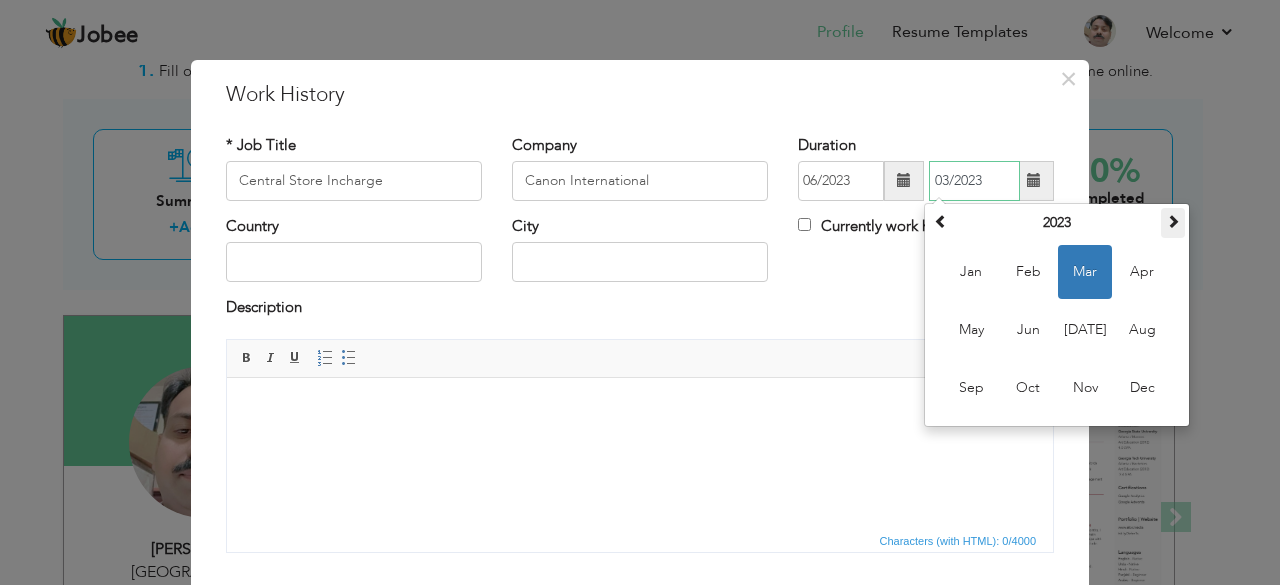 click at bounding box center [1173, 221] 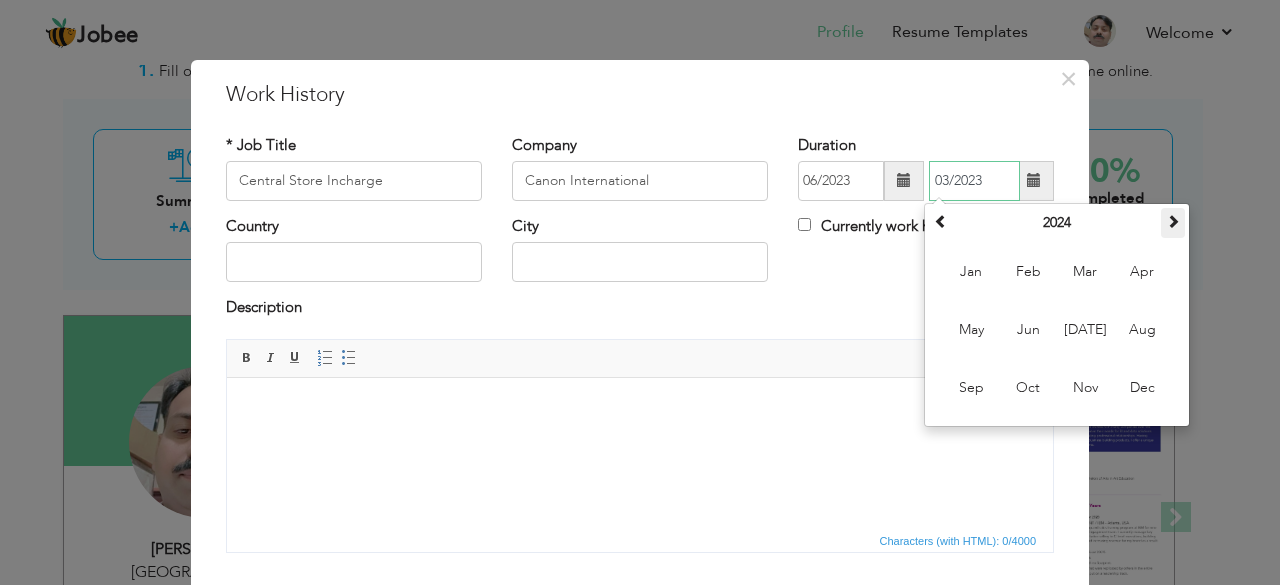 click at bounding box center (1173, 221) 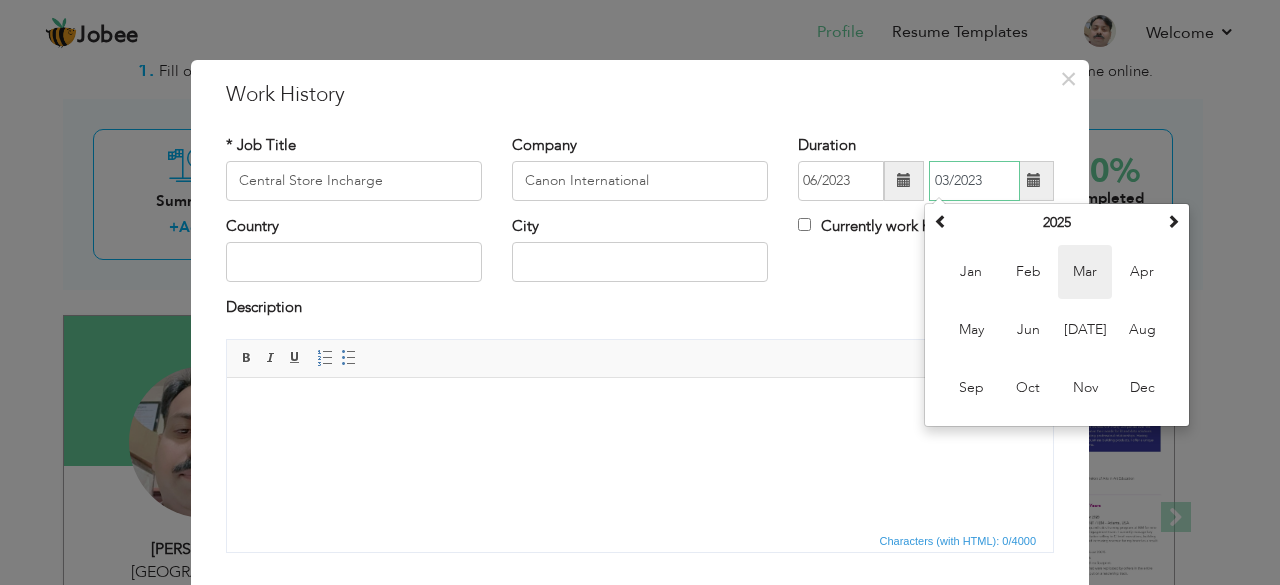 click on "Mar" at bounding box center [1085, 272] 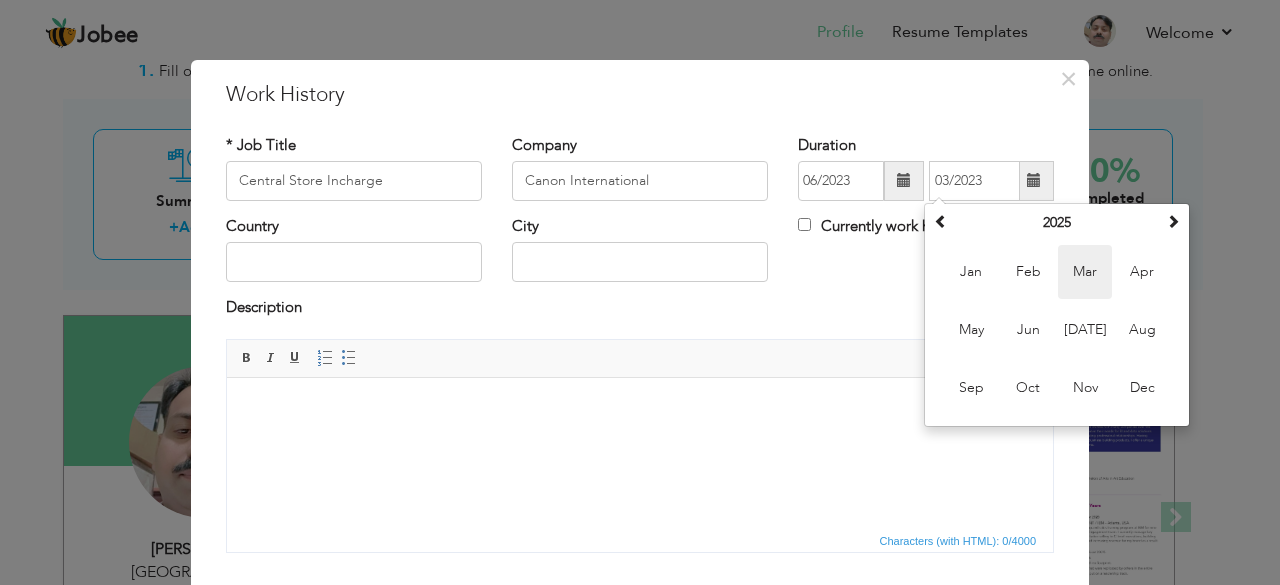 type on "03/2025" 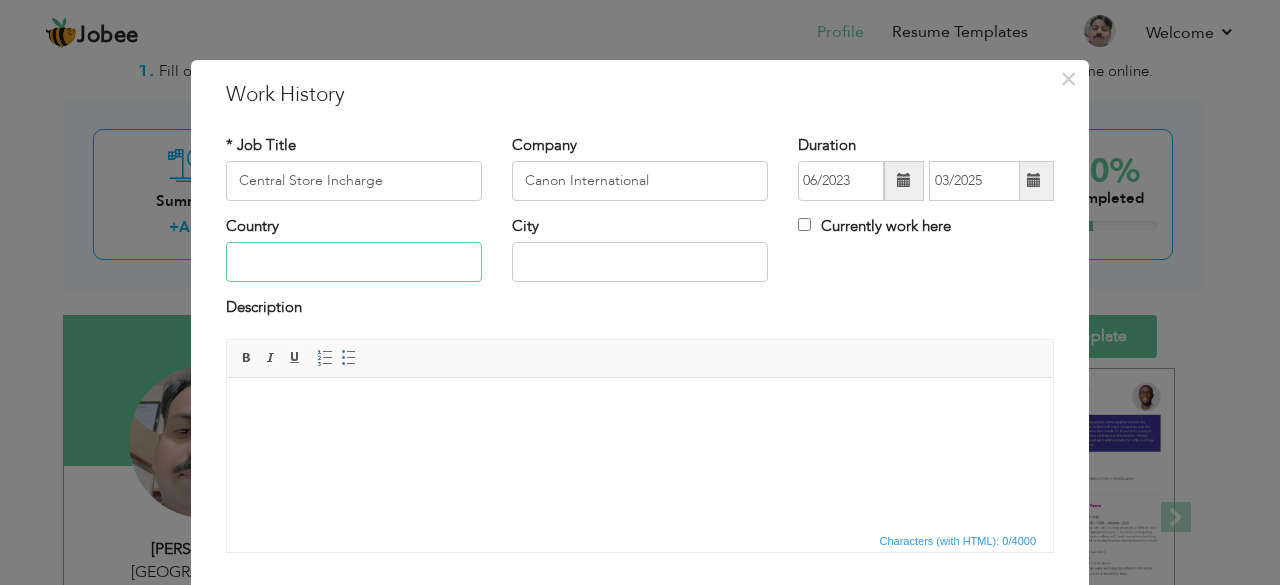 click at bounding box center [354, 262] 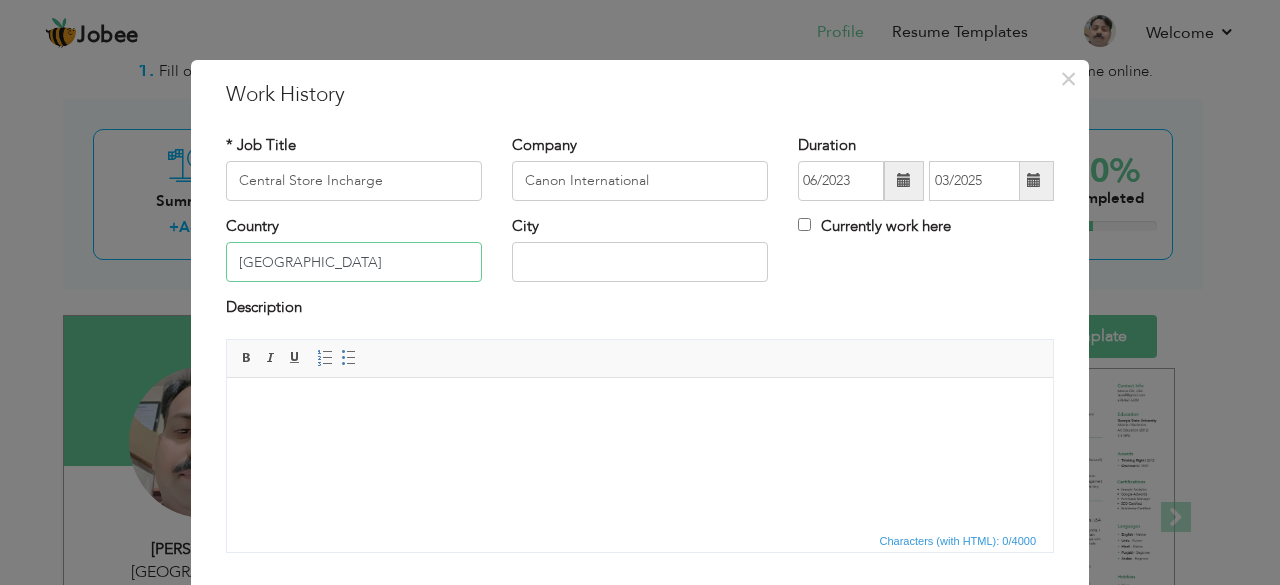 type on "[GEOGRAPHIC_DATA]" 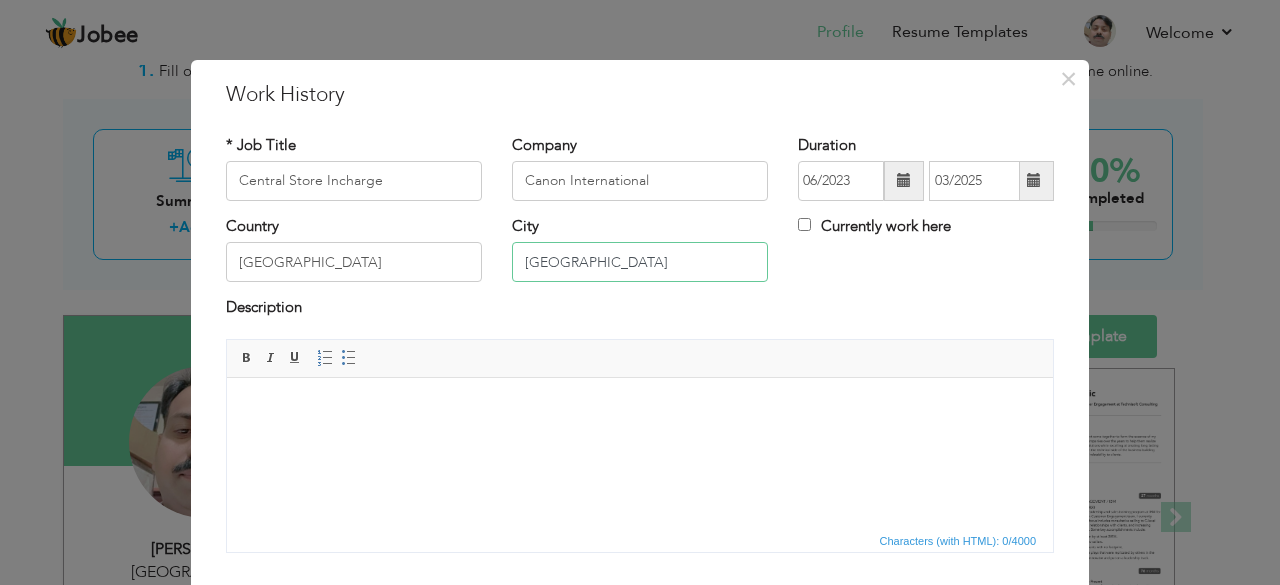 type on "[GEOGRAPHIC_DATA]" 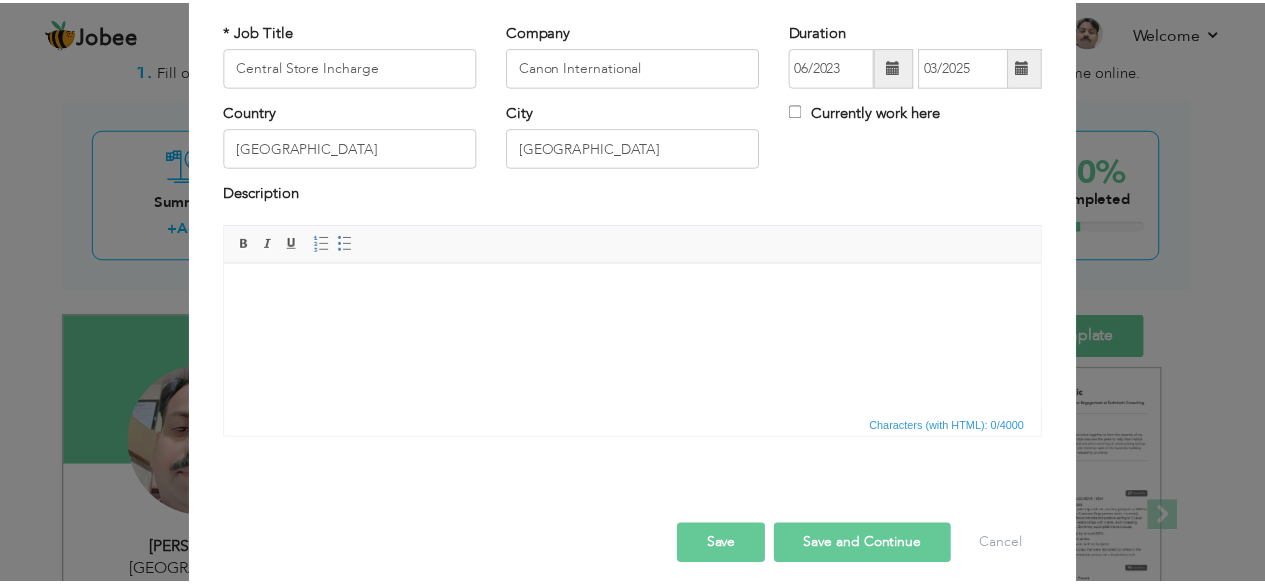 scroll, scrollTop: 128, scrollLeft: 0, axis: vertical 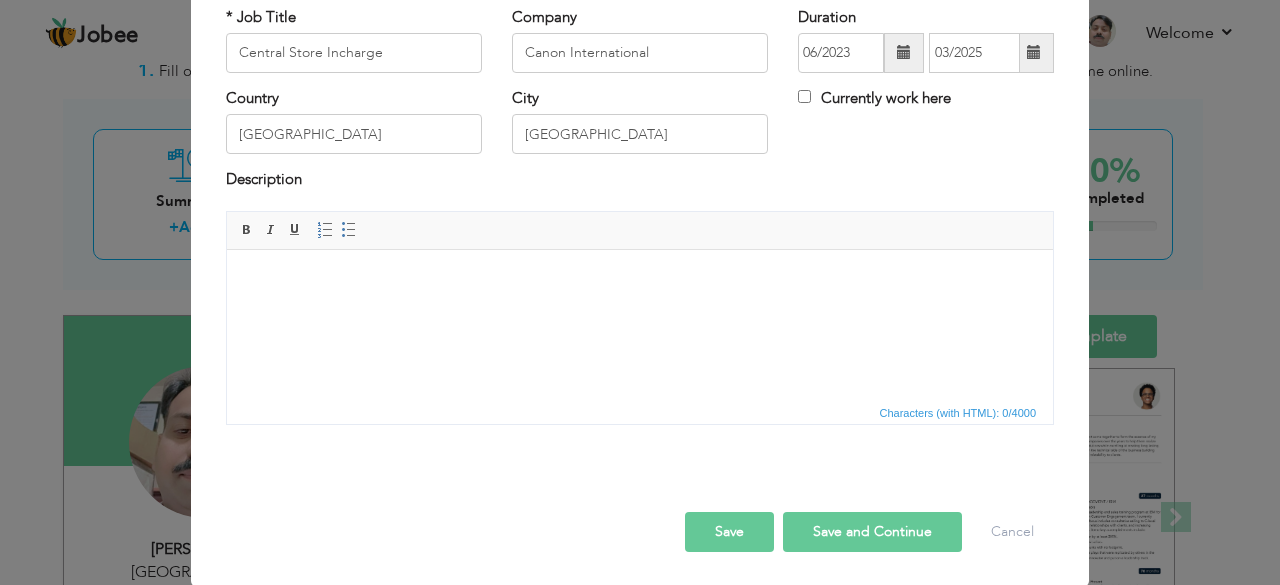 click at bounding box center [640, 279] 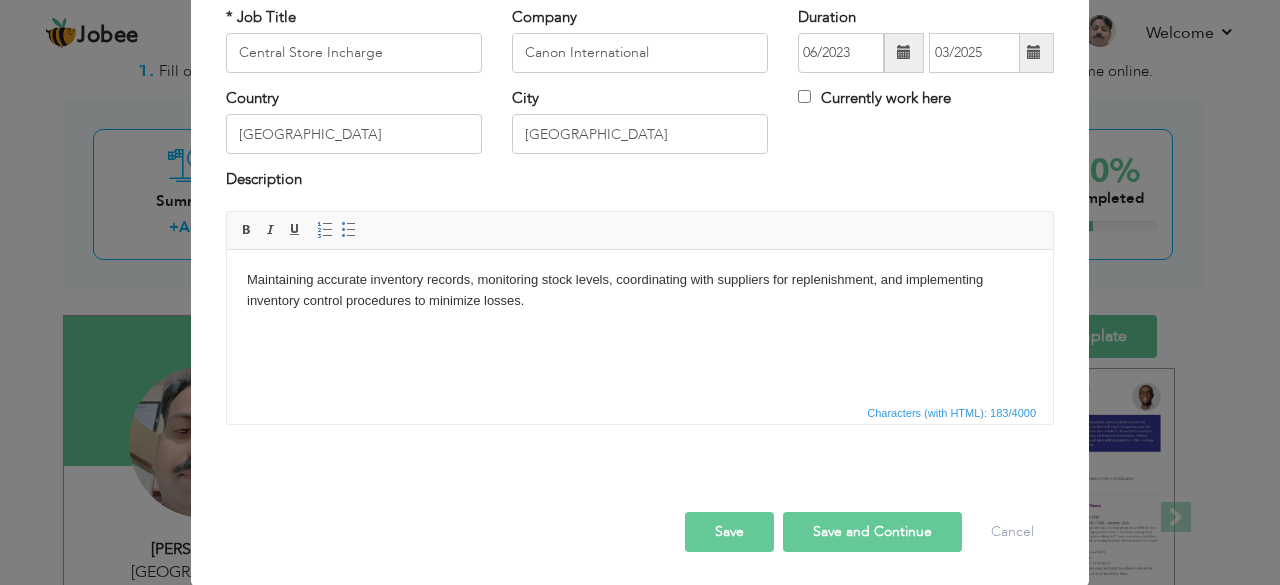 paste 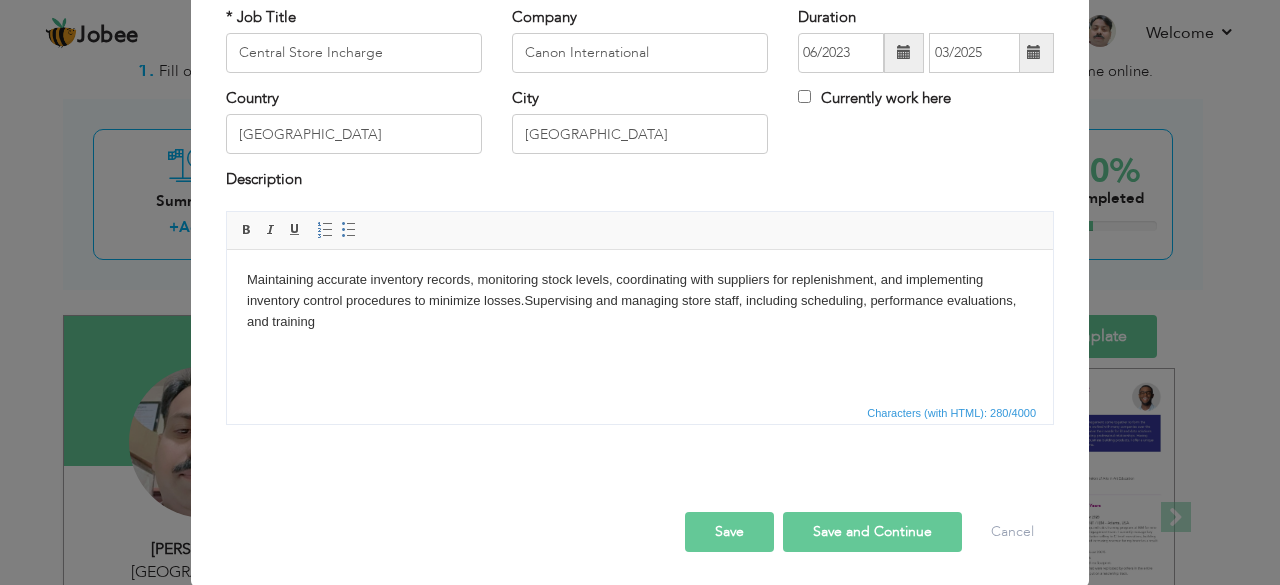 type 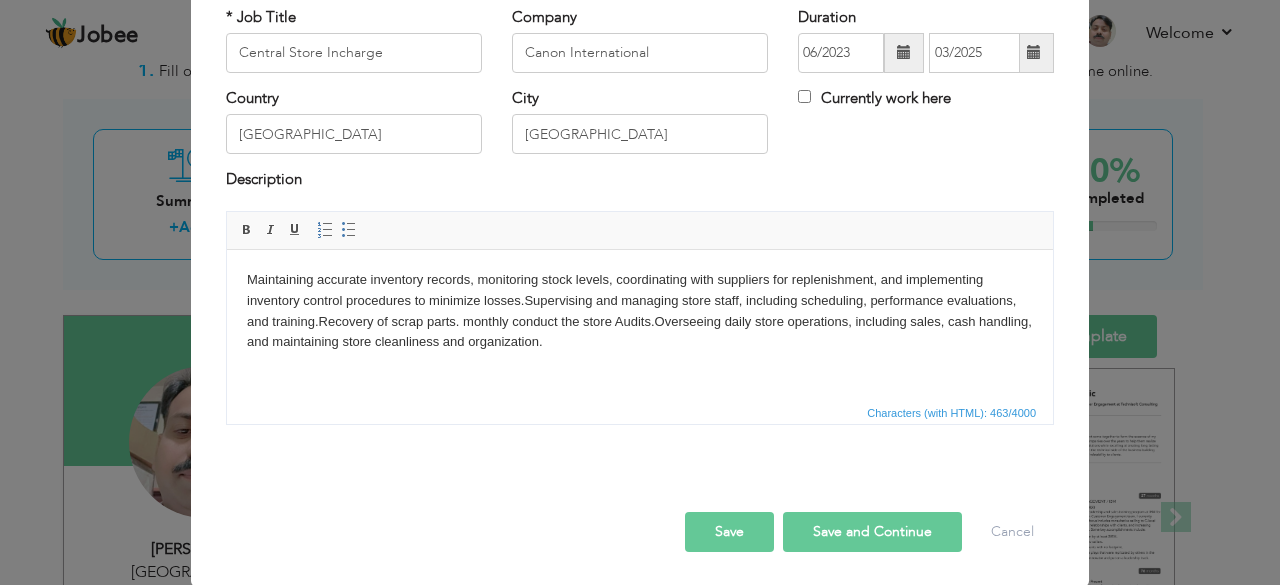 click on "Maintaining accurate inventory records, monitoring stock levels, coordinating with suppliers for replenishment, and implementing inventory control procedures to minimize losses.  Supervising and managing store staff, including scheduling, performance evaluations, and training.Recovery of scrap parts. monthly conduct the store Audits. Overseeing daily store operations, including sales, cash handling, and maintaining store cleanliness and organization." at bounding box center [640, 310] 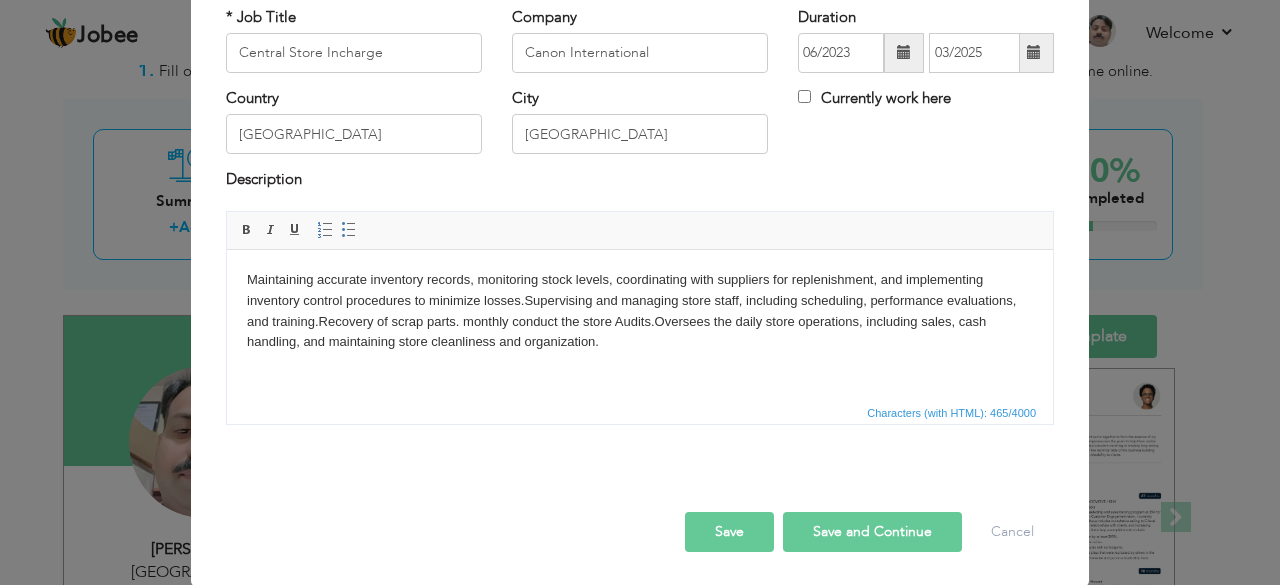 click on "Maintaining accurate inventory records, monitoring stock levels, coordinating with suppliers for replenishment, and implementing inventory control procedures to minimize losses.  Supervising and managing store staff, including scheduling, performance evaluations, and training.Recovery of scrap parts. monthly conduct the store Audits. Oversees the daily store operations, including sales, cash handling, and maintaining store cleanliness and organization." at bounding box center (640, 310) 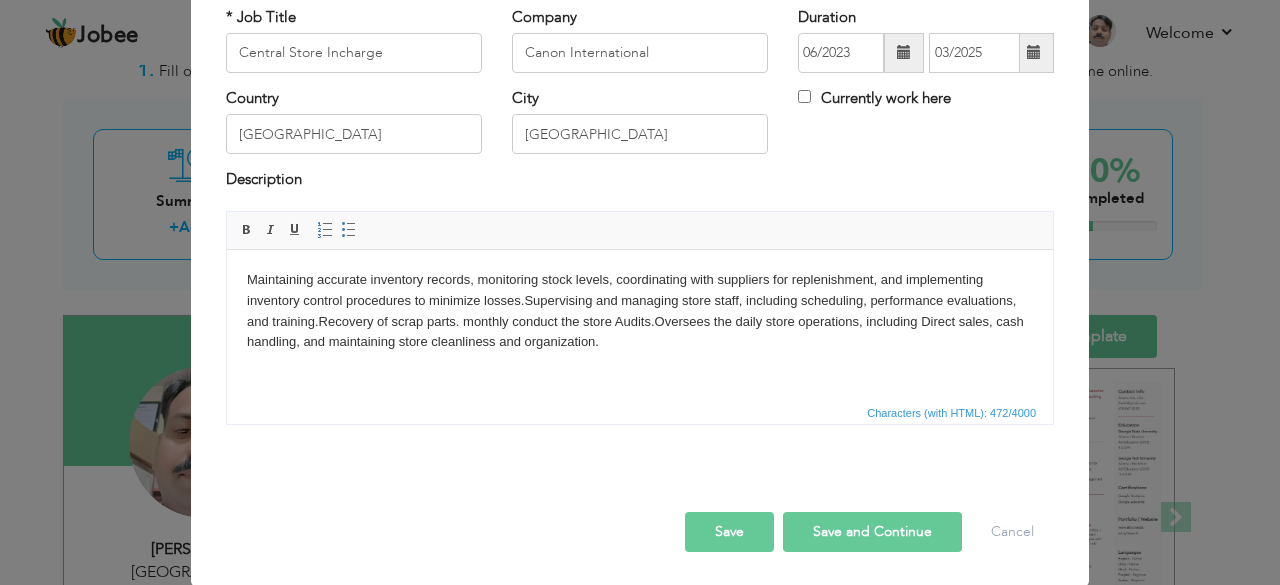 click on "Maintaining accurate inventory records, monitoring stock levels, coordinating with suppliers for replenishment, and implementing inventory control procedures to minimize losses.  Supervising and managing store staff, including scheduling, performance evaluations, and training.Recovery of scrap parts. monthly conduct the store Audits. Oversees the daily store operations, including Direct sales, cash handling, and maintaining store cleanliness and organization." at bounding box center (640, 310) 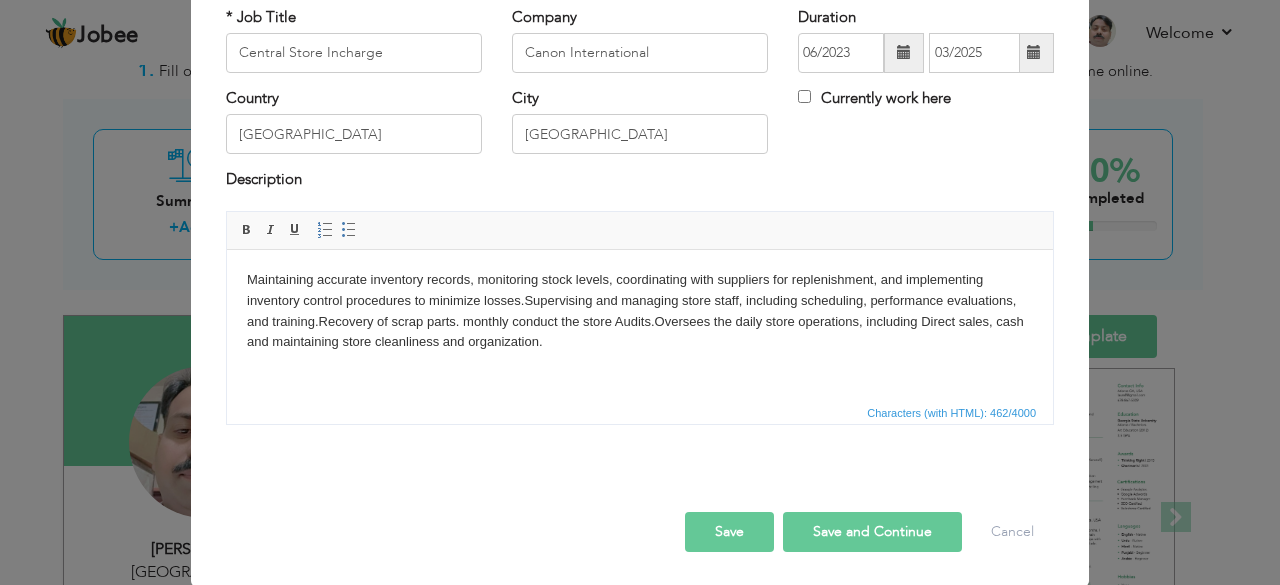 click on "Maintaining accurate inventory records, monitoring stock levels, coordinating with suppliers for replenishment, and implementing inventory control procedures to minimize losses.  Supervising and managing store staff, including scheduling, performance evaluations, and training.Recovery of scrap parts. monthly conduct the store Audits. Oversees the daily store operations, including Direct sales, cash and maintaining store cleanliness and organization." at bounding box center [640, 310] 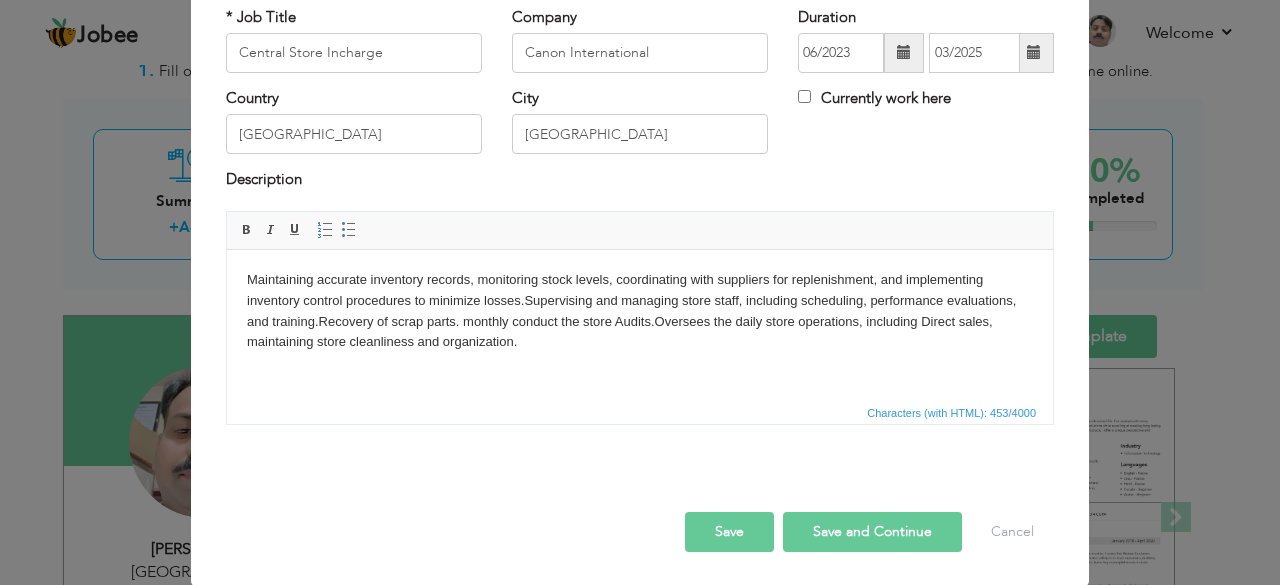 click on "Maintaining accurate inventory records, monitoring stock levels, coordinating with suppliers for replenishment, and implementing inventory control procedures to minimize losses.  Supervising and managing store staff, including scheduling, performance evaluations, and training.Recovery of scrap parts. monthly conduct the store Audits. Oversees the daily store operations, including Direct sales, maintaining store cleanliness and organization." at bounding box center (640, 310) 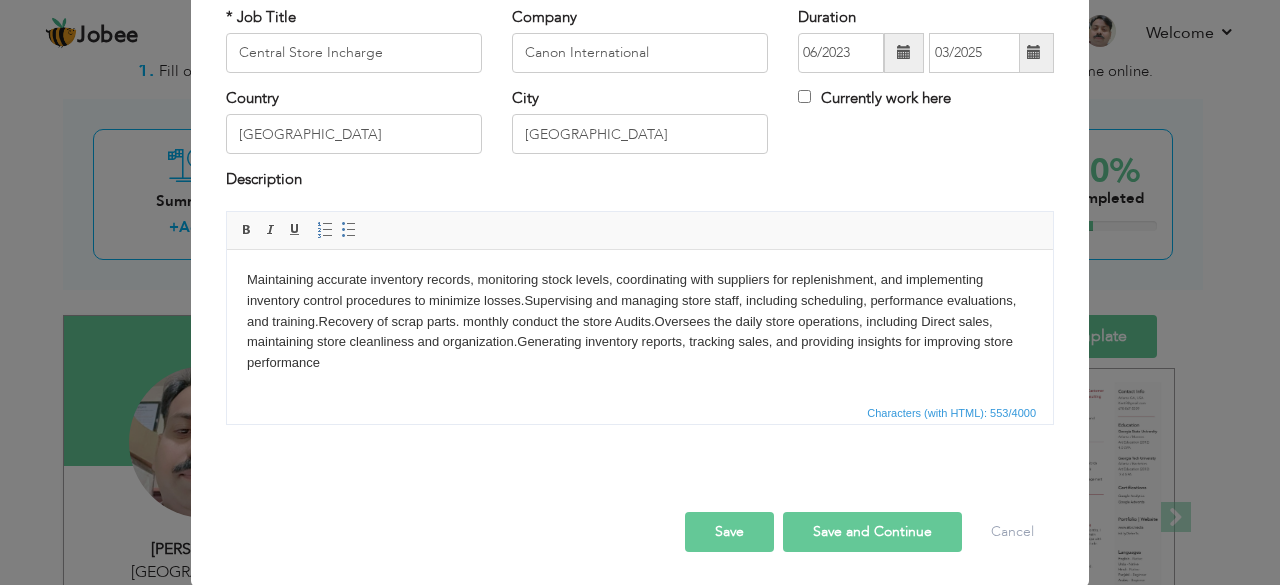 click on "Maintaining accurate inventory records, monitoring stock levels, coordinating with suppliers for replenishment, and implementing inventory control procedures to minimize losses.  Supervising and managing store staff, including scheduling, performance evaluations, and training.Recovery of scrap parts. monthly conduct the store Audits. Oversees the daily store operations, including Direct sales, maintaining store cleanliness and organization.  Generating inventory reports, tracking sales, and providing insights for improving store performance" at bounding box center (640, 321) 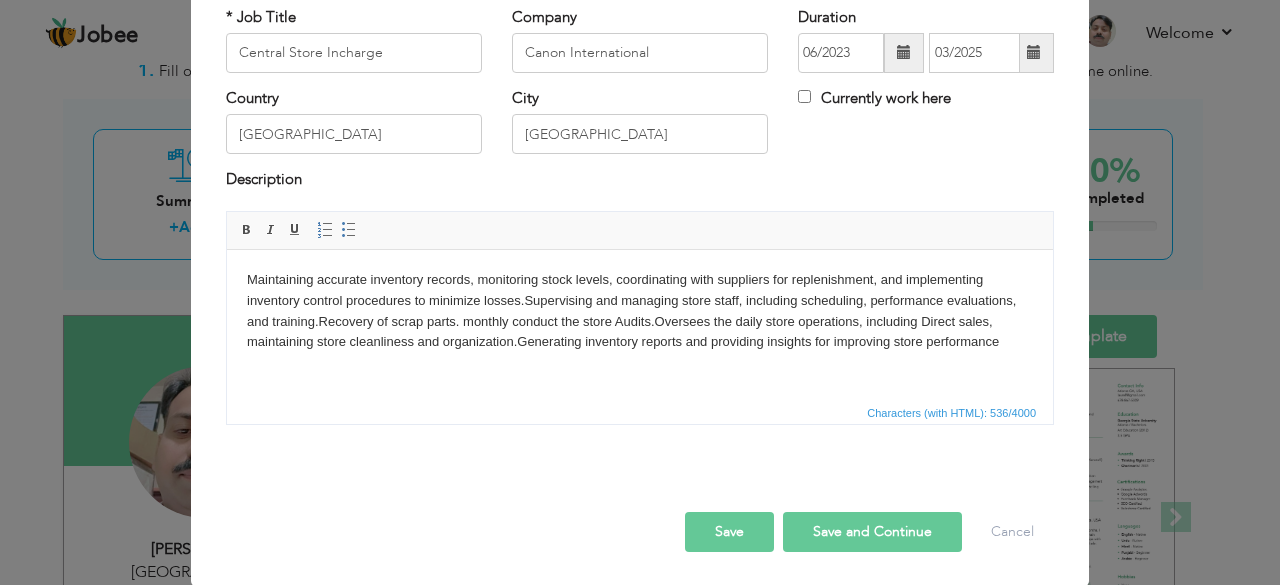 click on "Maintaining accurate inventory records, monitoring stock levels, coordinating with suppliers for replenishment, and implementing inventory control procedures to minimize losses.  Supervising and managing store staff, including scheduling, performance evaluations, and training.Recovery of scrap parts. monthly conduct the store Audits. Oversees the daily store operations, including Direct sales, maintaining store cleanliness and organization.  Generating inventory reports and providing insights for improving store performance" at bounding box center [640, 310] 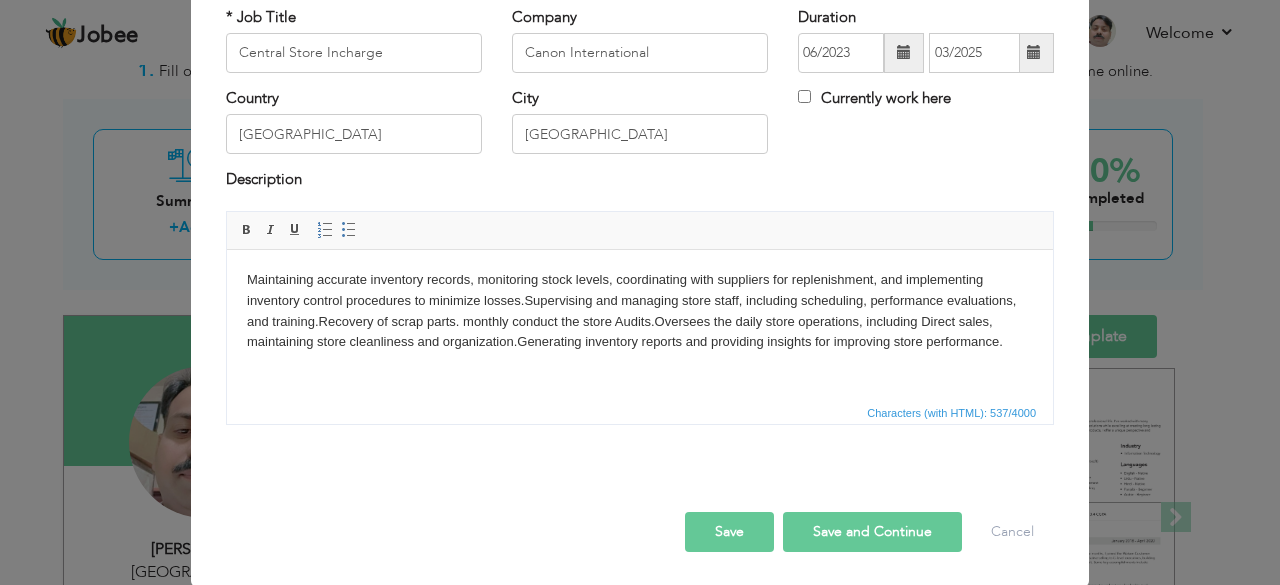 click on "Save" at bounding box center (729, 532) 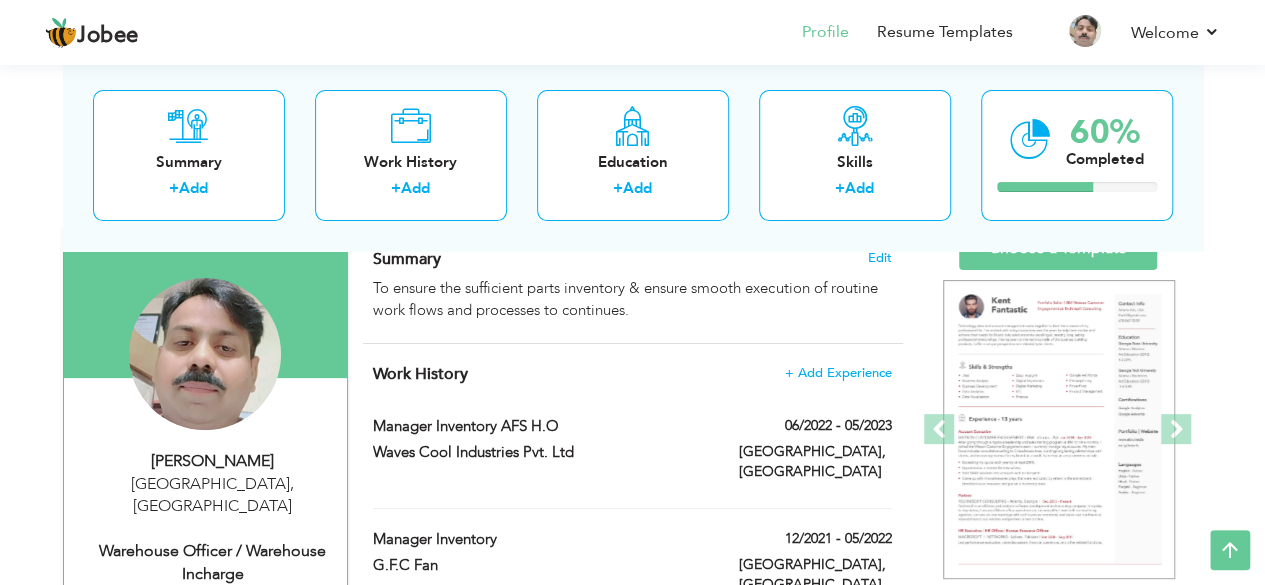scroll, scrollTop: 66, scrollLeft: 0, axis: vertical 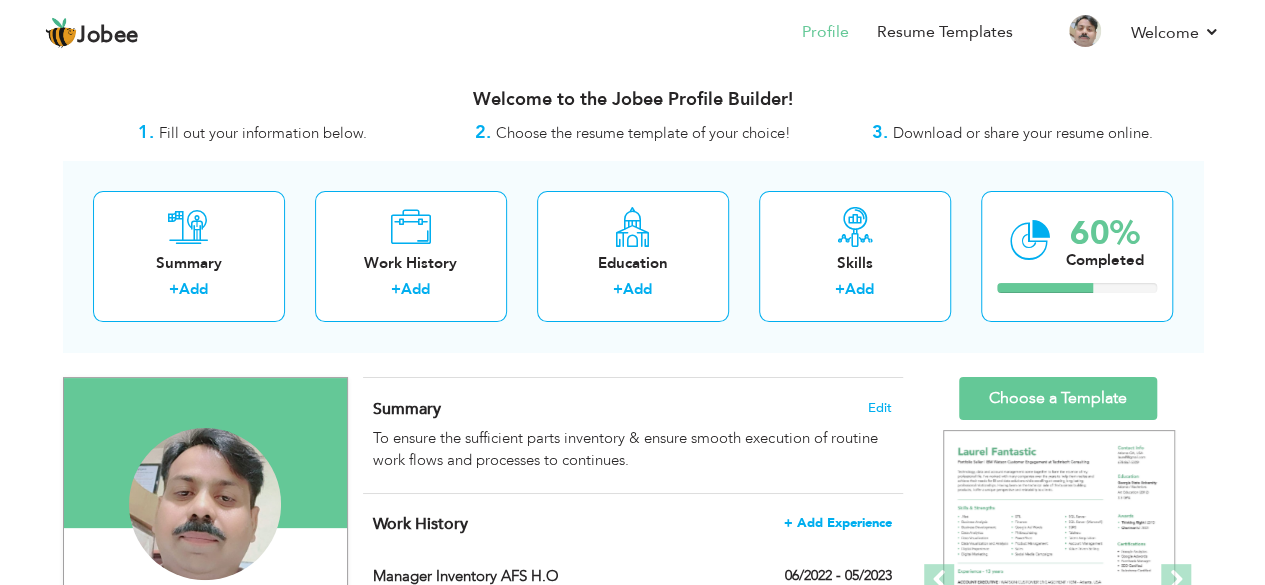click on "+ Add Experience" at bounding box center (838, 523) 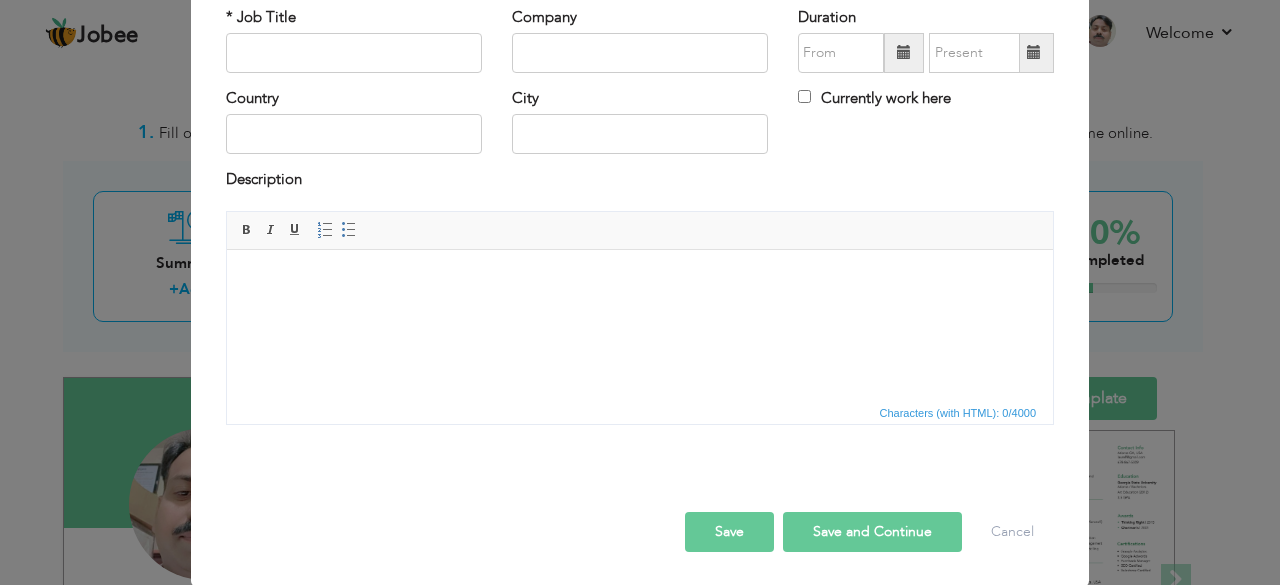 scroll, scrollTop: 0, scrollLeft: 0, axis: both 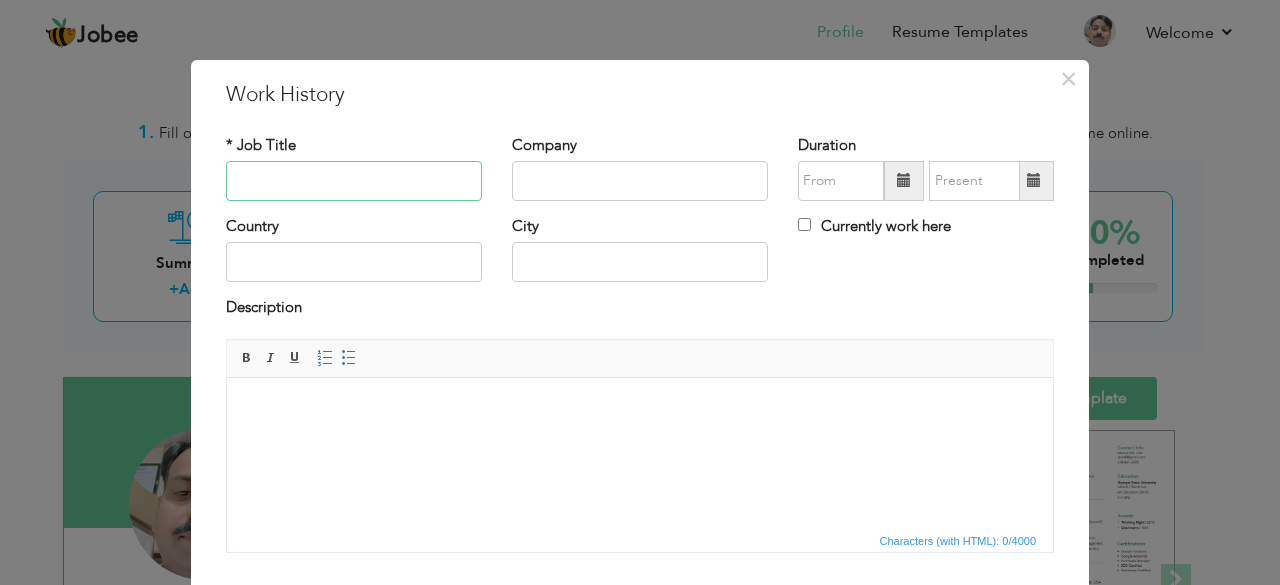 click at bounding box center [354, 181] 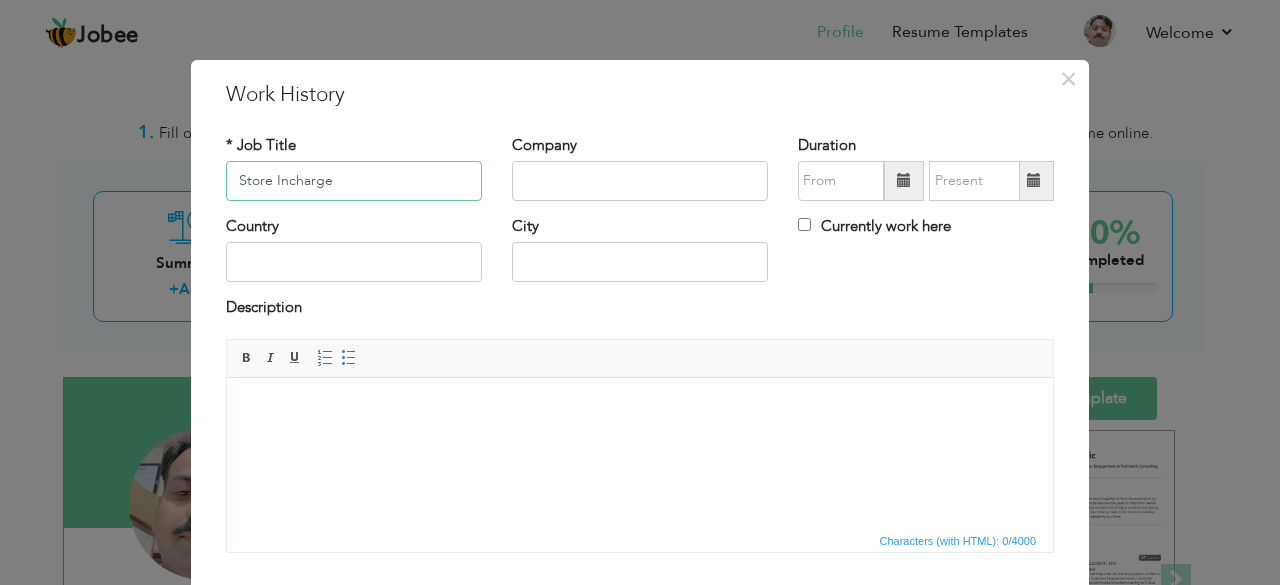type on "Store Incharge" 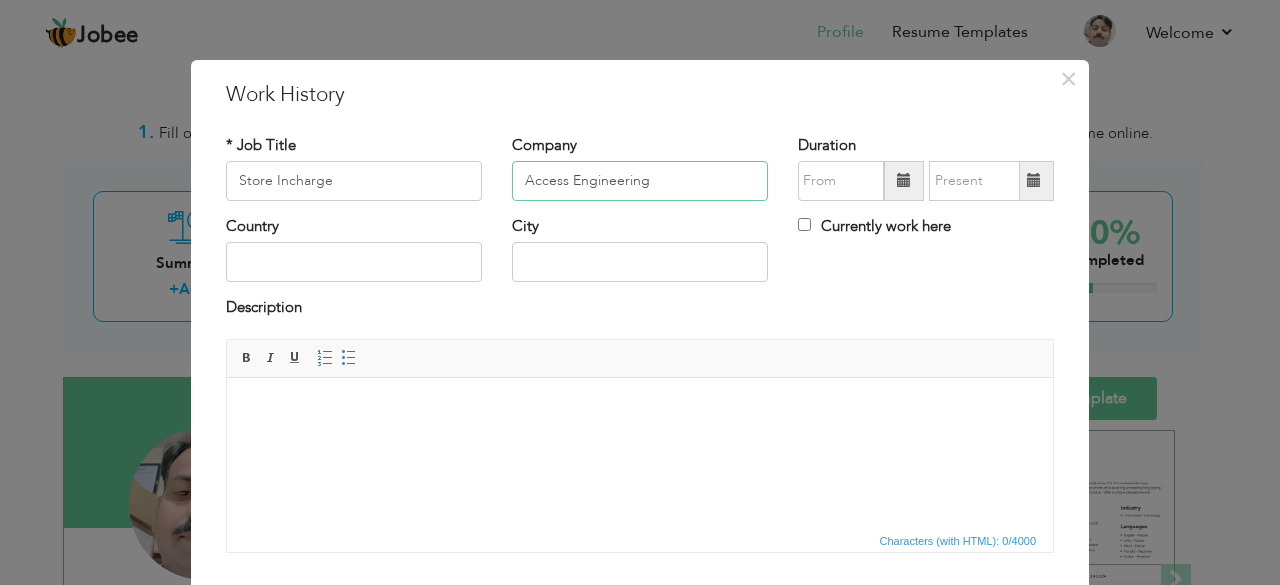 type on "Access Engineering" 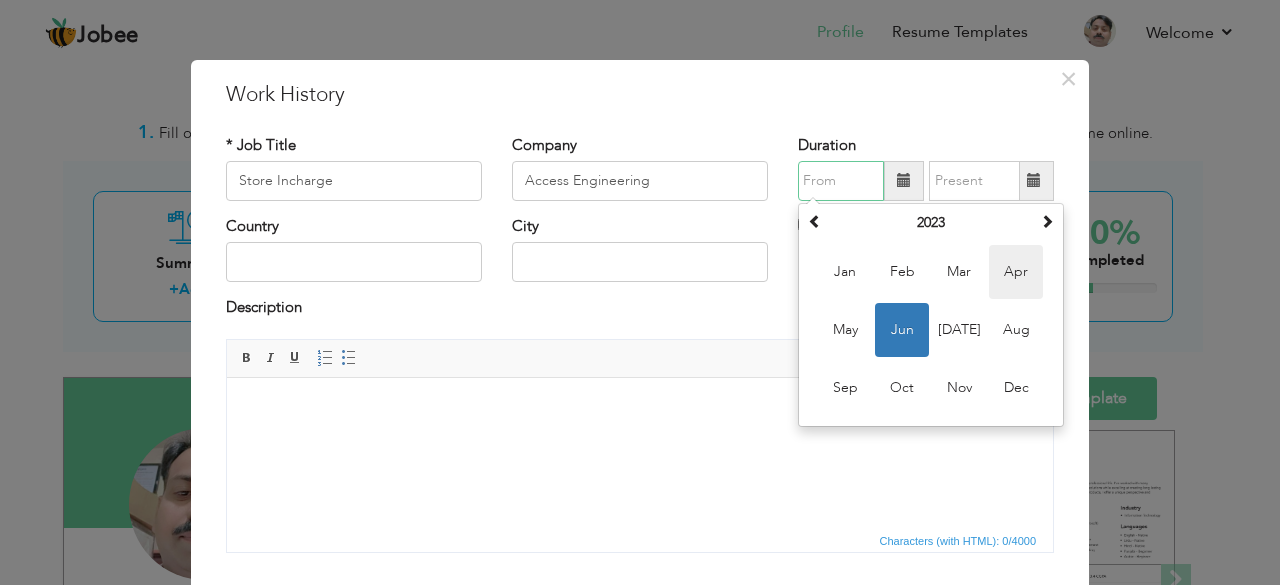 click on "Apr" at bounding box center (1016, 272) 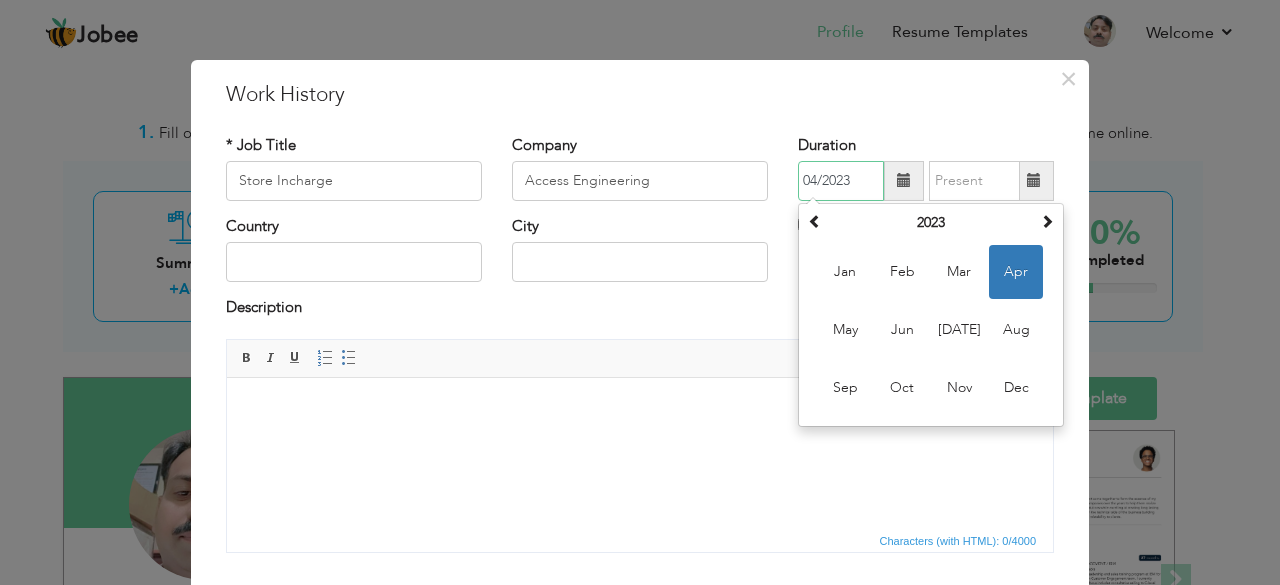 click on "04/2023" at bounding box center [841, 181] 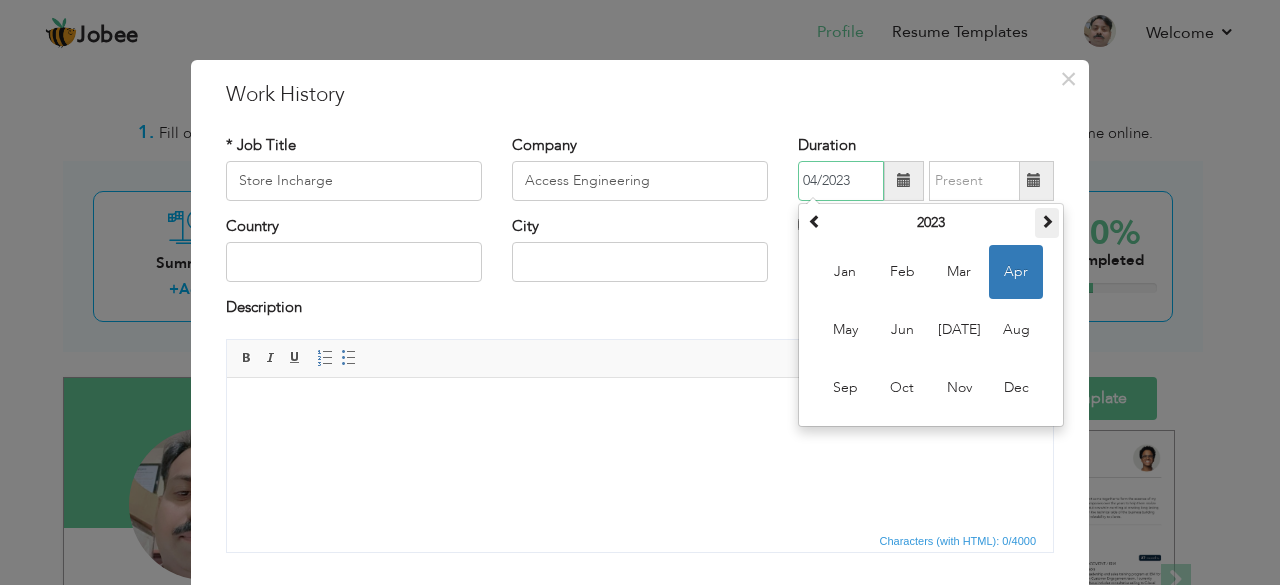 click at bounding box center (1047, 221) 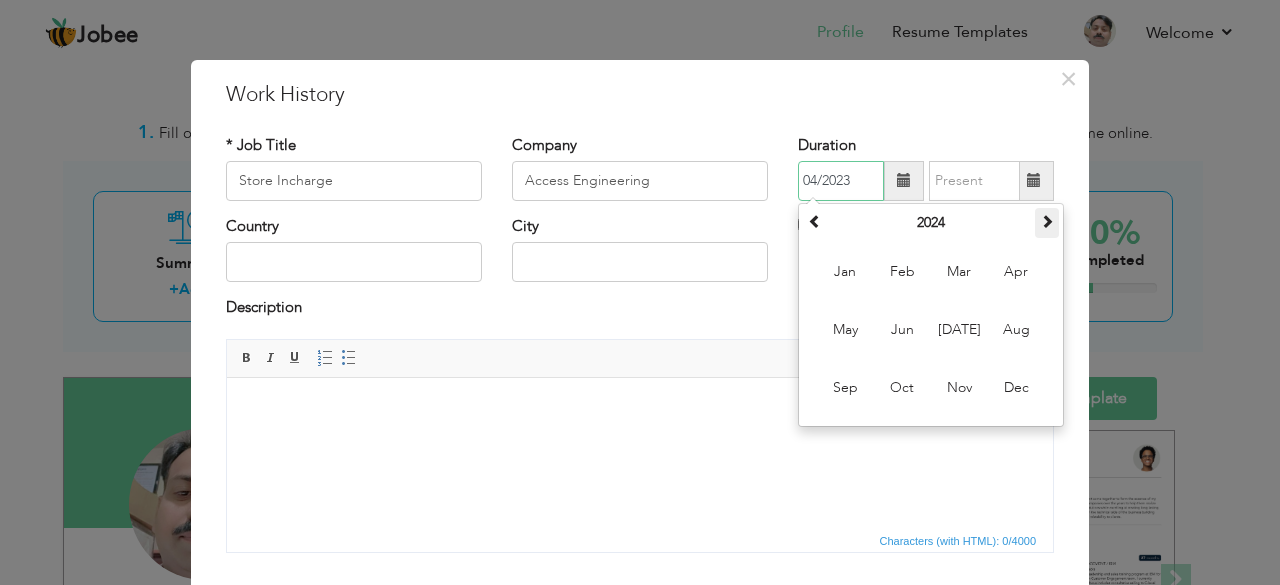 click at bounding box center (1047, 221) 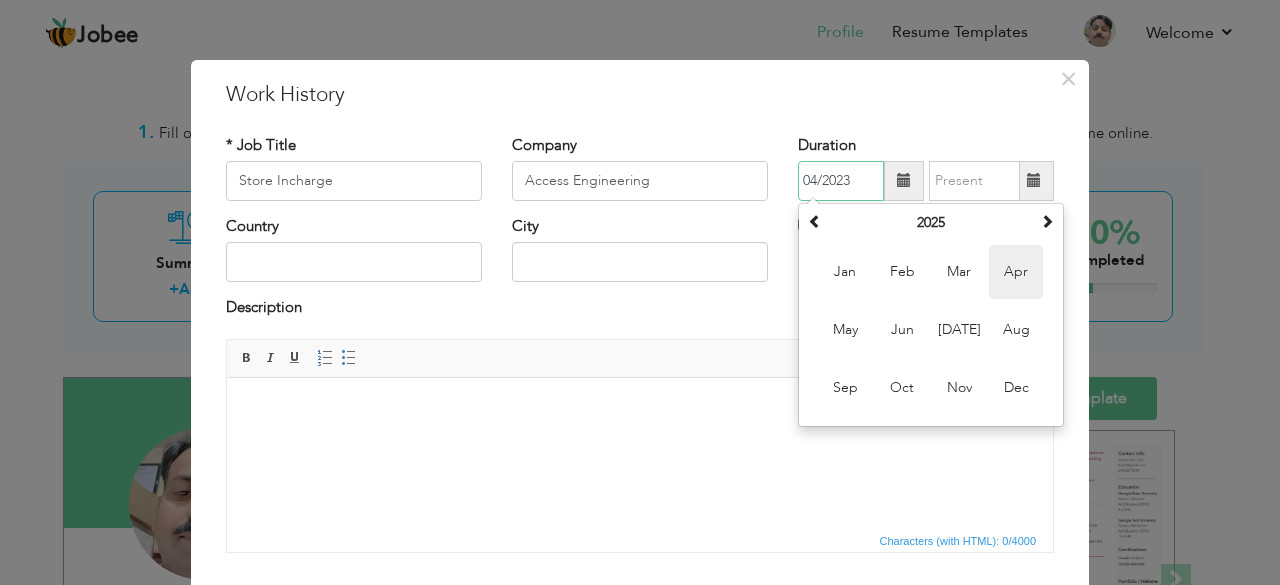 click on "Apr" at bounding box center (1016, 272) 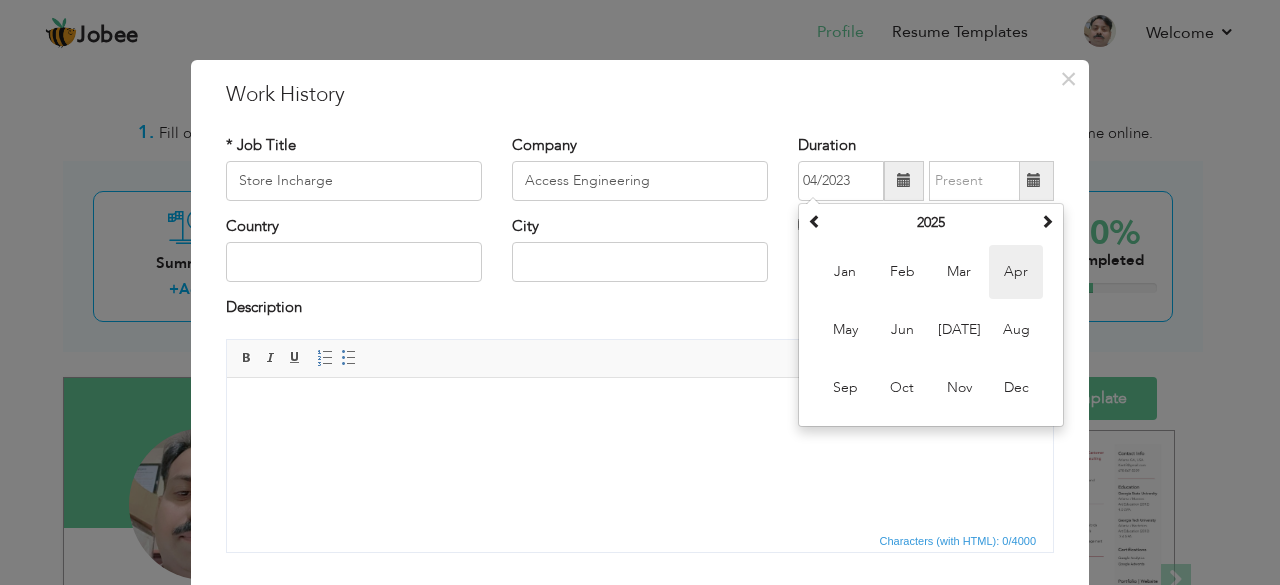 type on "04/2025" 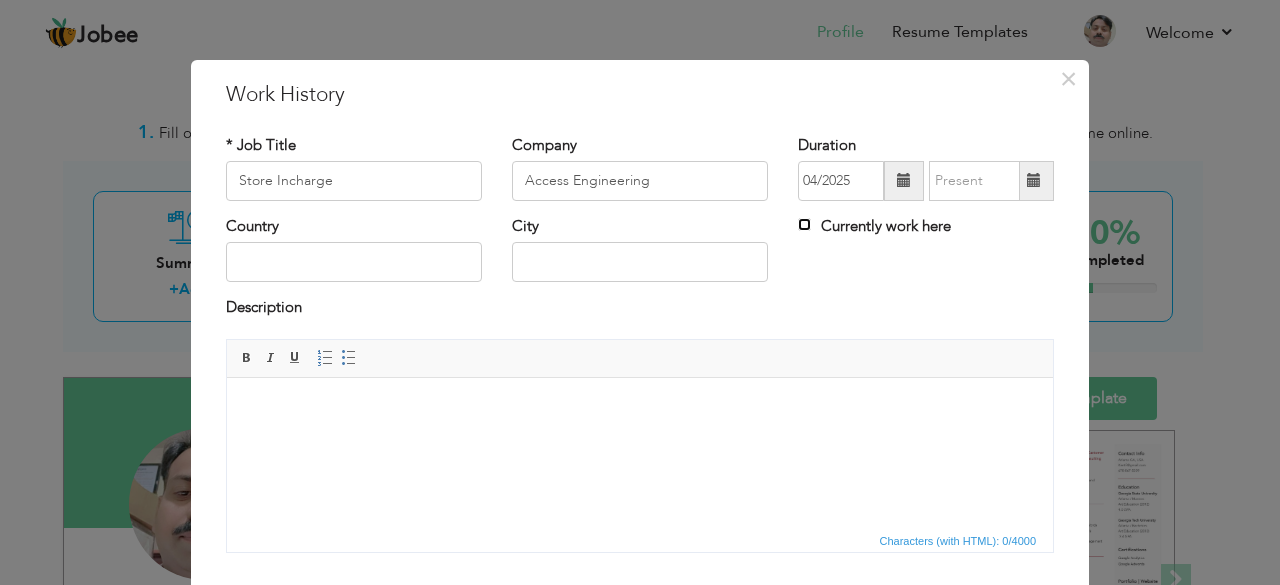 click on "Currently work here" at bounding box center (804, 224) 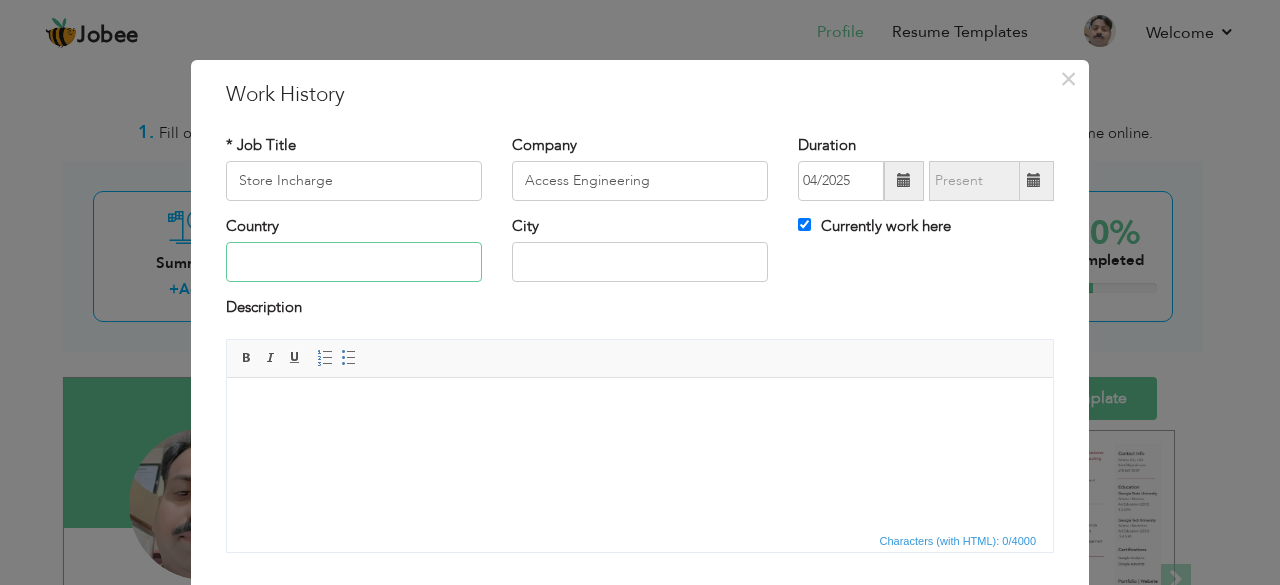 click at bounding box center (354, 262) 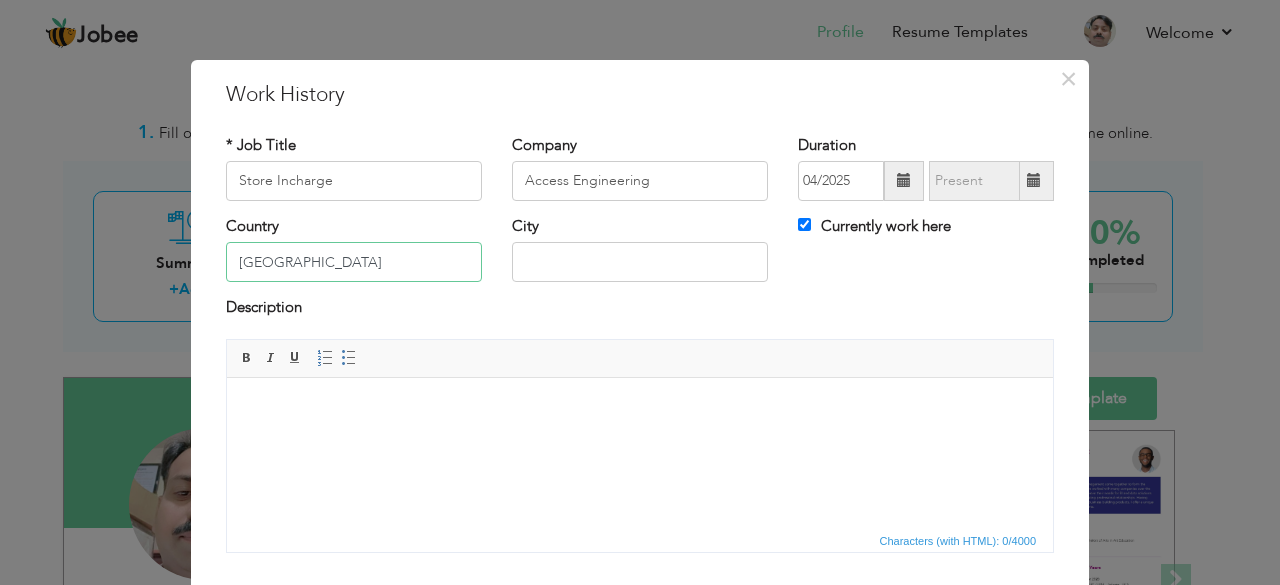 type on "[GEOGRAPHIC_DATA]" 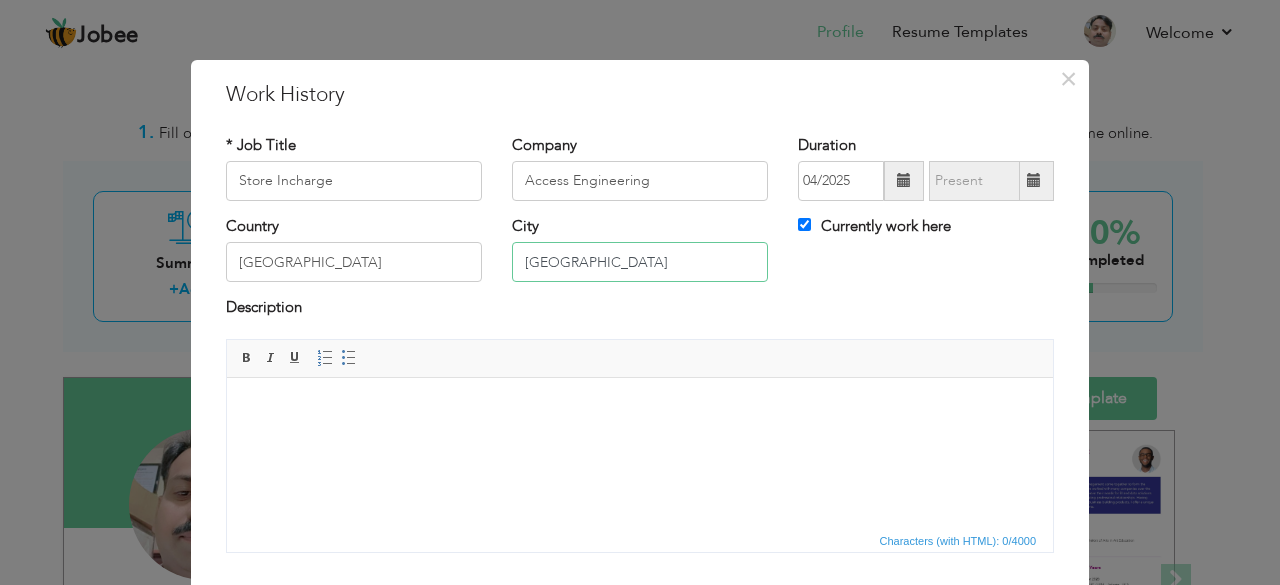 type on "[GEOGRAPHIC_DATA]" 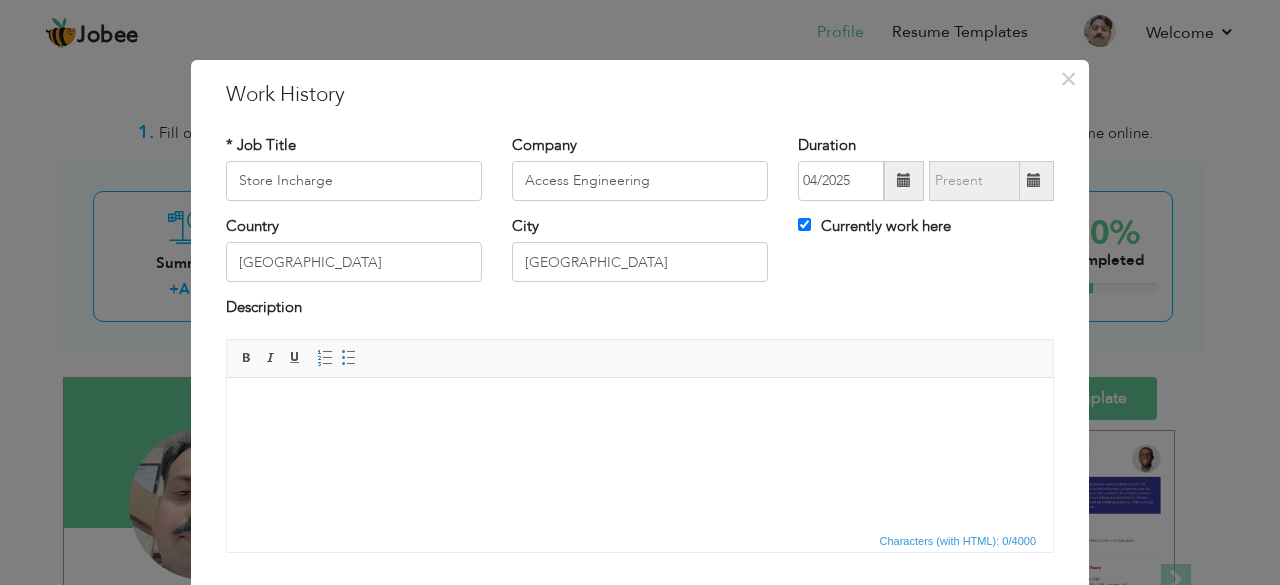 click at bounding box center (640, 407) 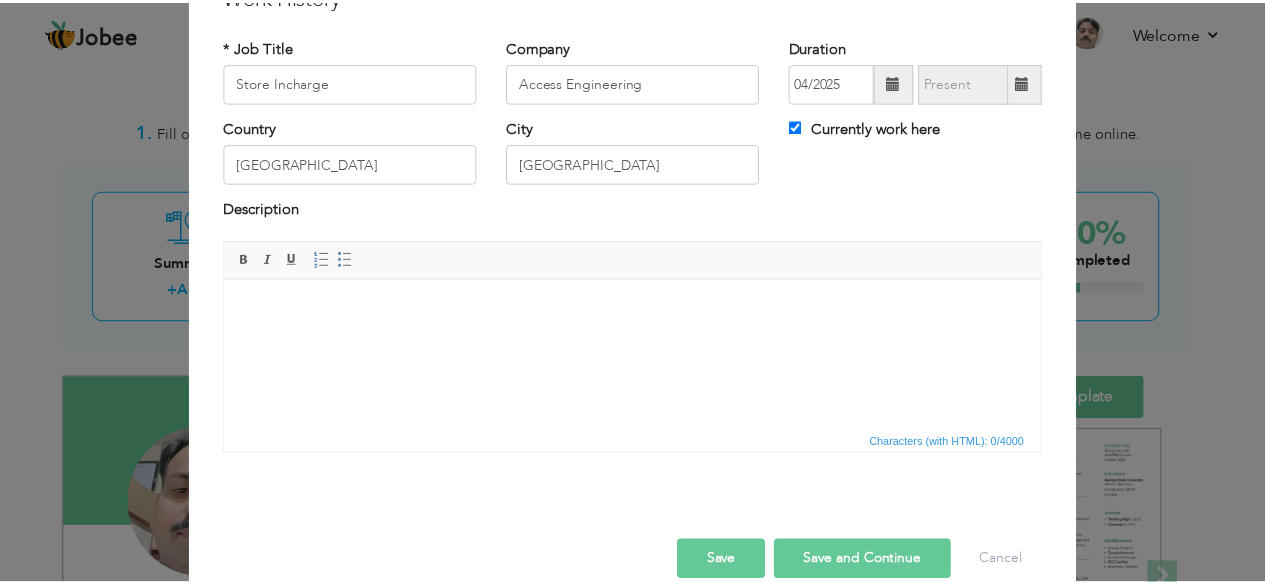 scroll, scrollTop: 128, scrollLeft: 0, axis: vertical 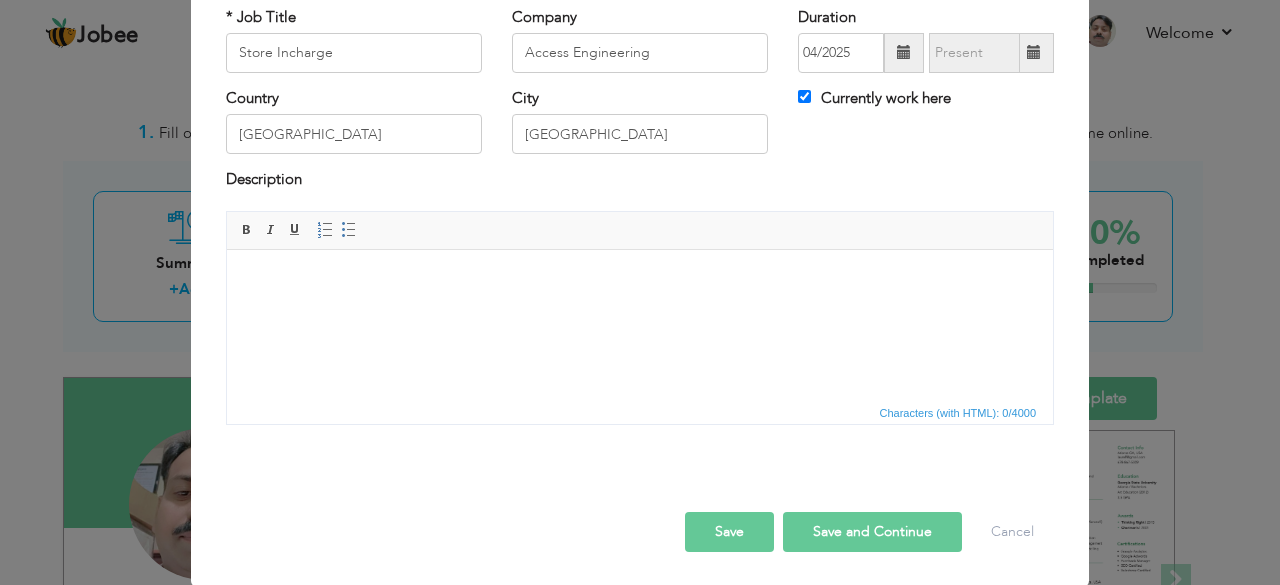 click on "Save" at bounding box center [729, 532] 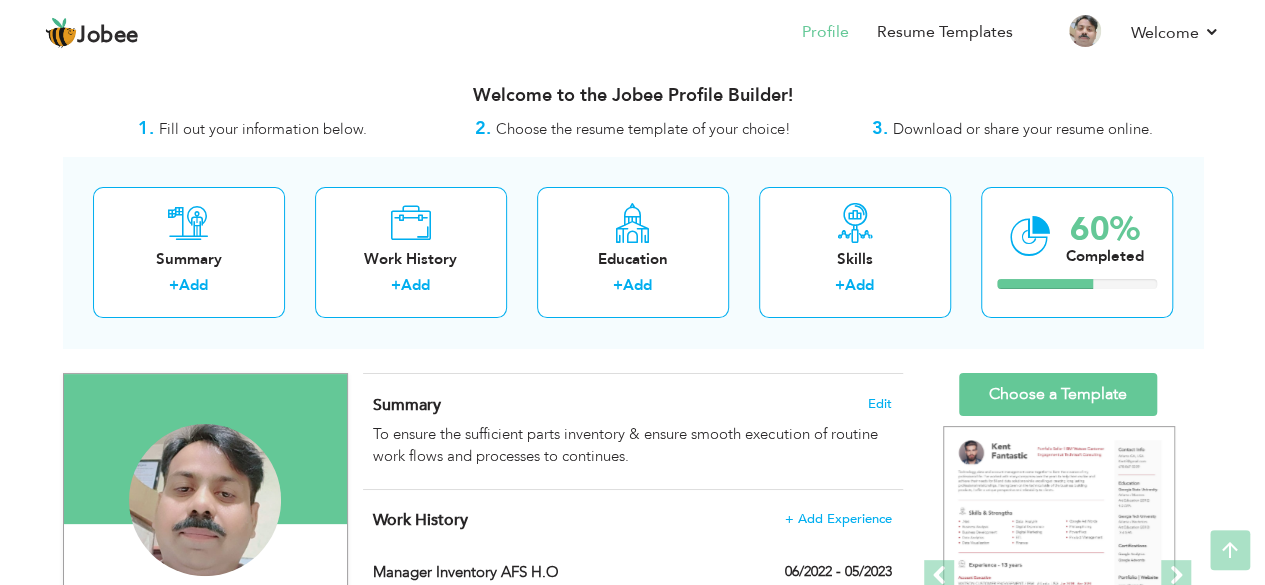 scroll, scrollTop: 0, scrollLeft: 0, axis: both 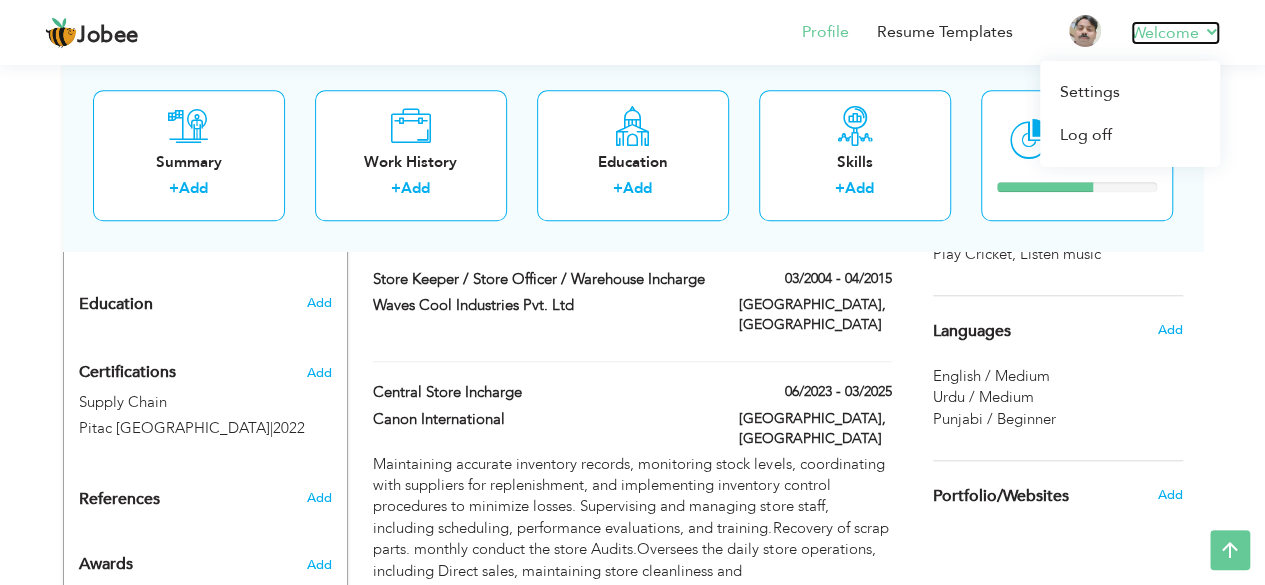 click on "Welcome" at bounding box center (1175, 33) 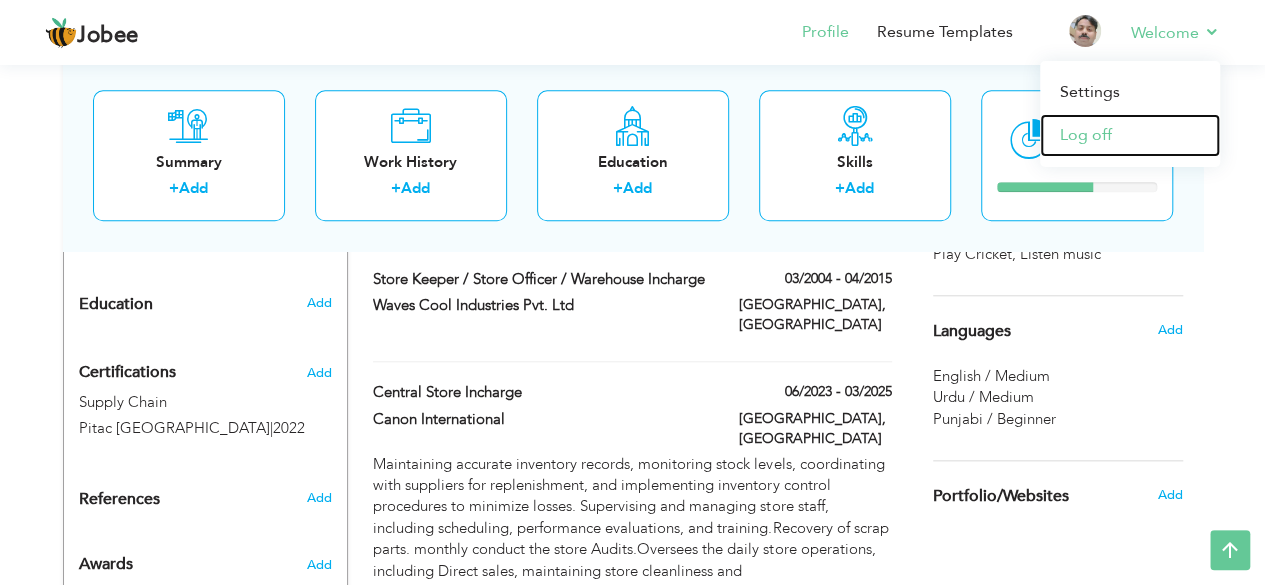 click on "Log off" at bounding box center [1130, 135] 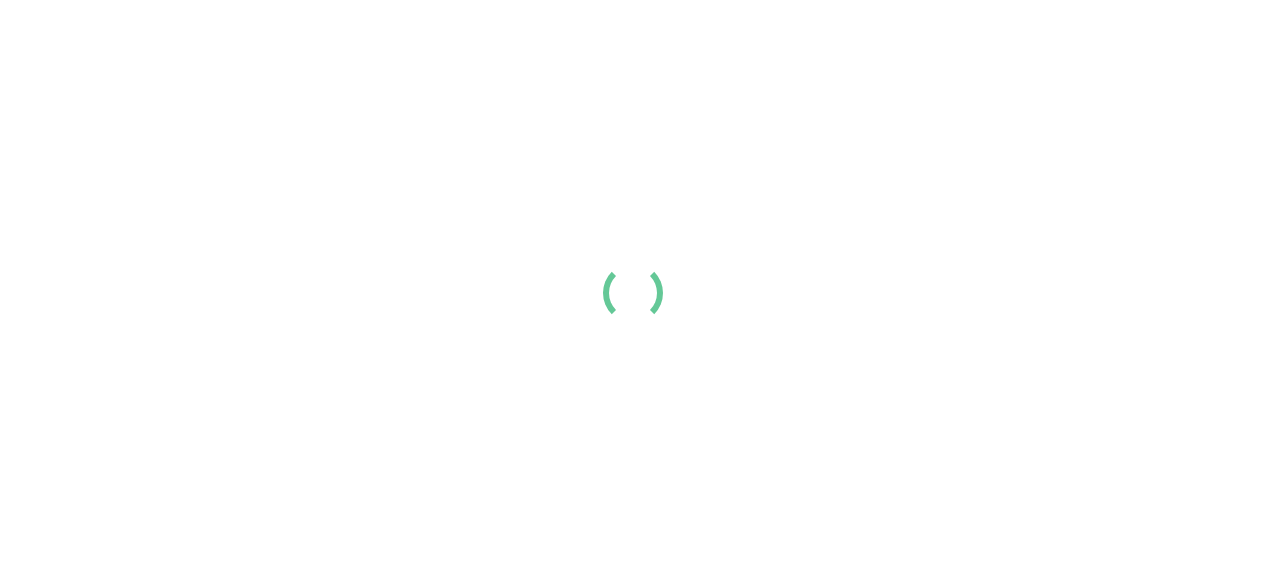 scroll, scrollTop: 0, scrollLeft: 0, axis: both 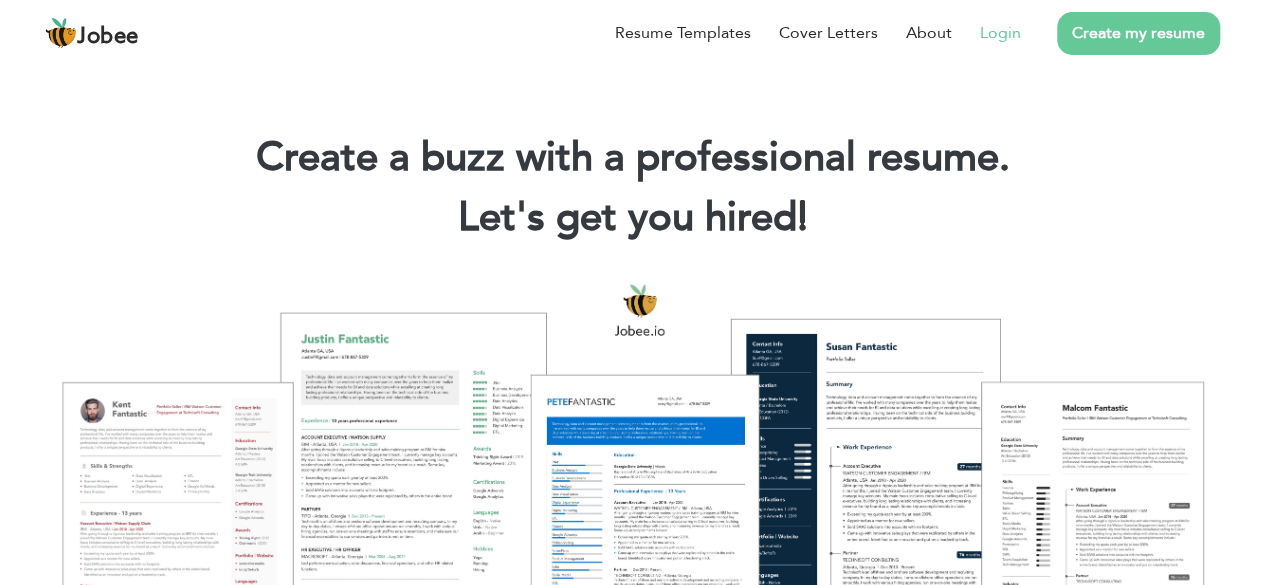 click on "Login" at bounding box center (1000, 33) 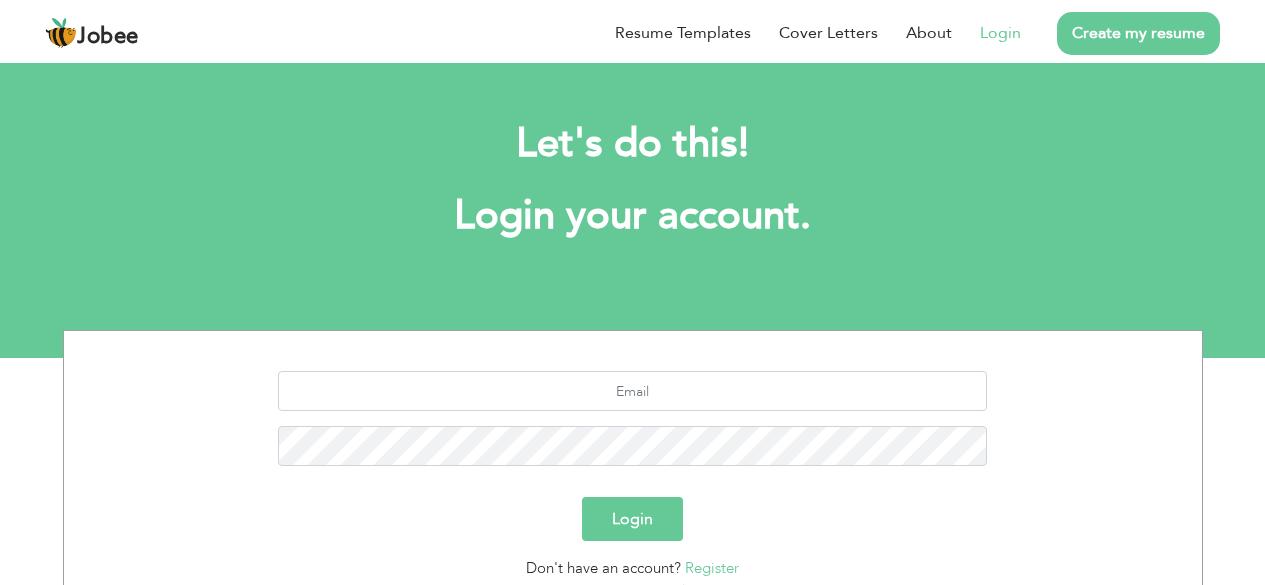 scroll, scrollTop: 0, scrollLeft: 0, axis: both 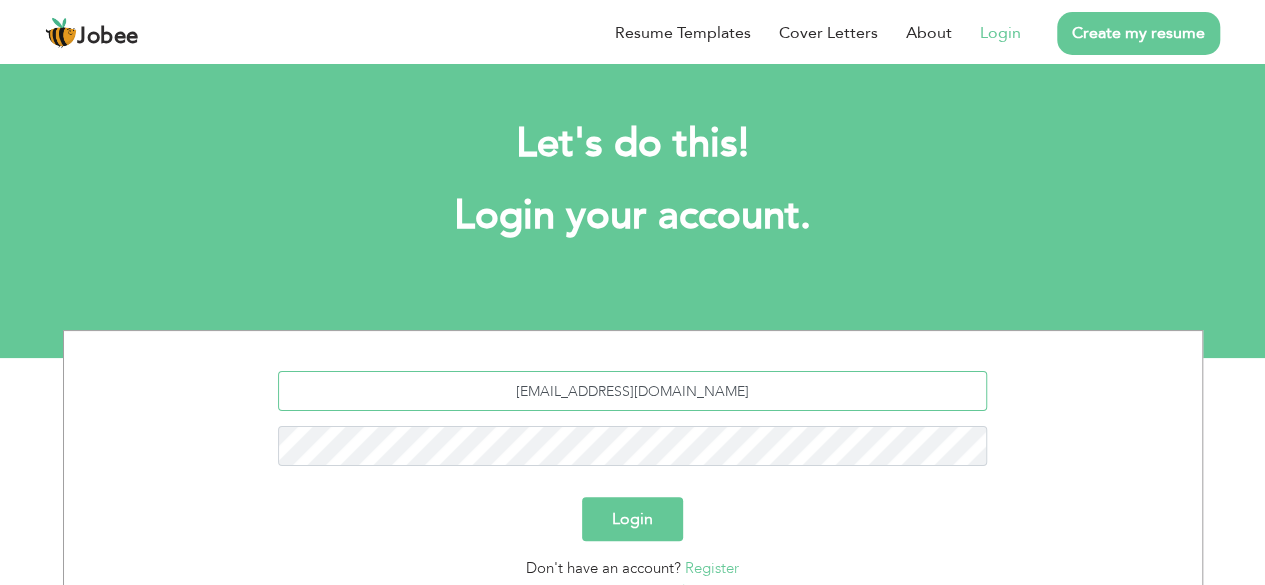 click on "mohsinrafique648@gmail.com" at bounding box center (632, 391) 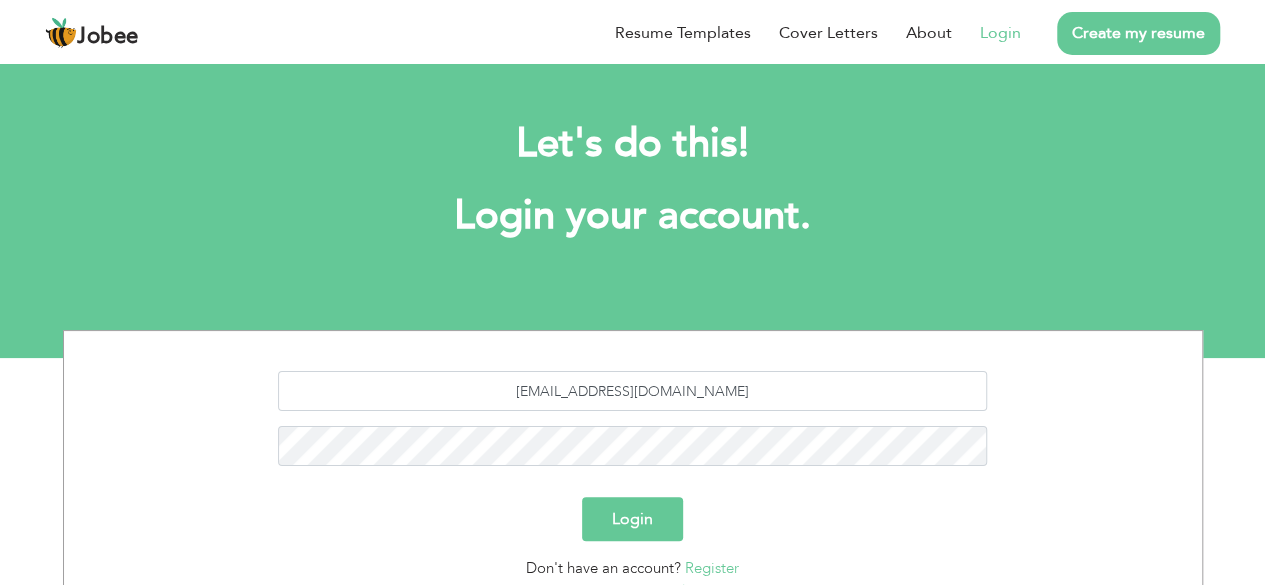 click on "Login" at bounding box center [632, 519] 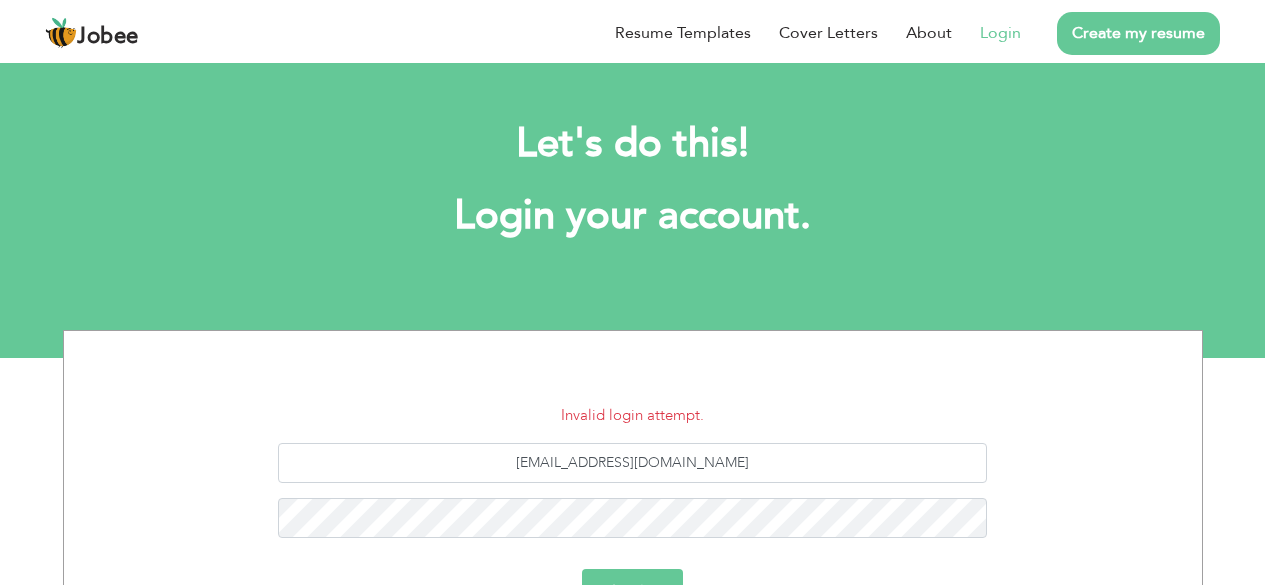 scroll, scrollTop: 0, scrollLeft: 0, axis: both 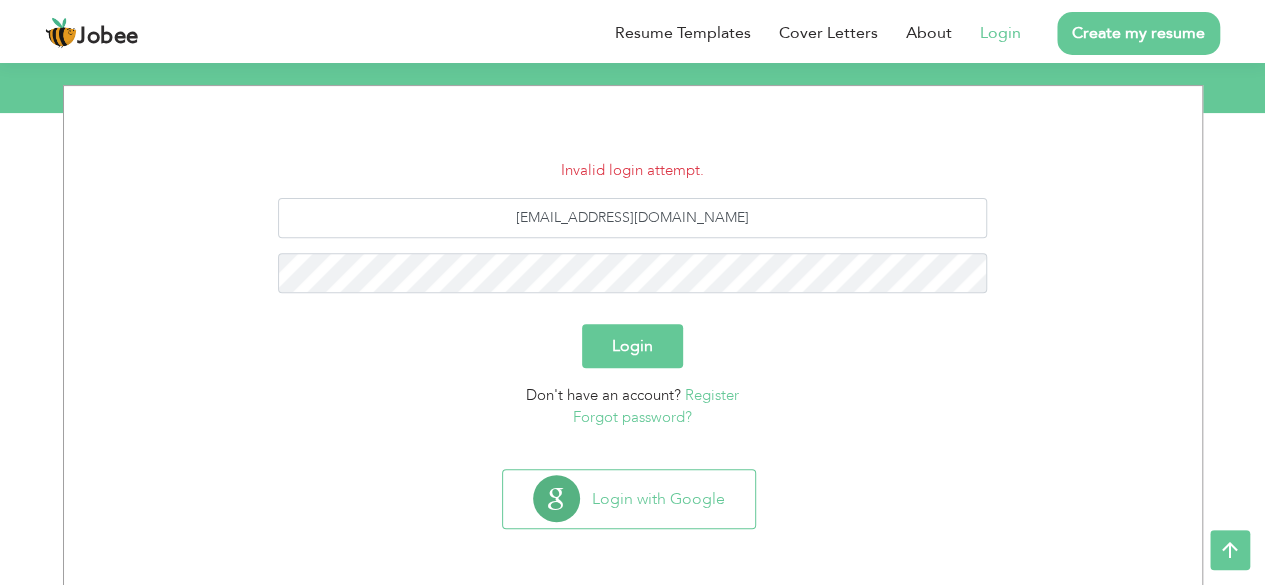 click on "Forgot password?" at bounding box center [632, 417] 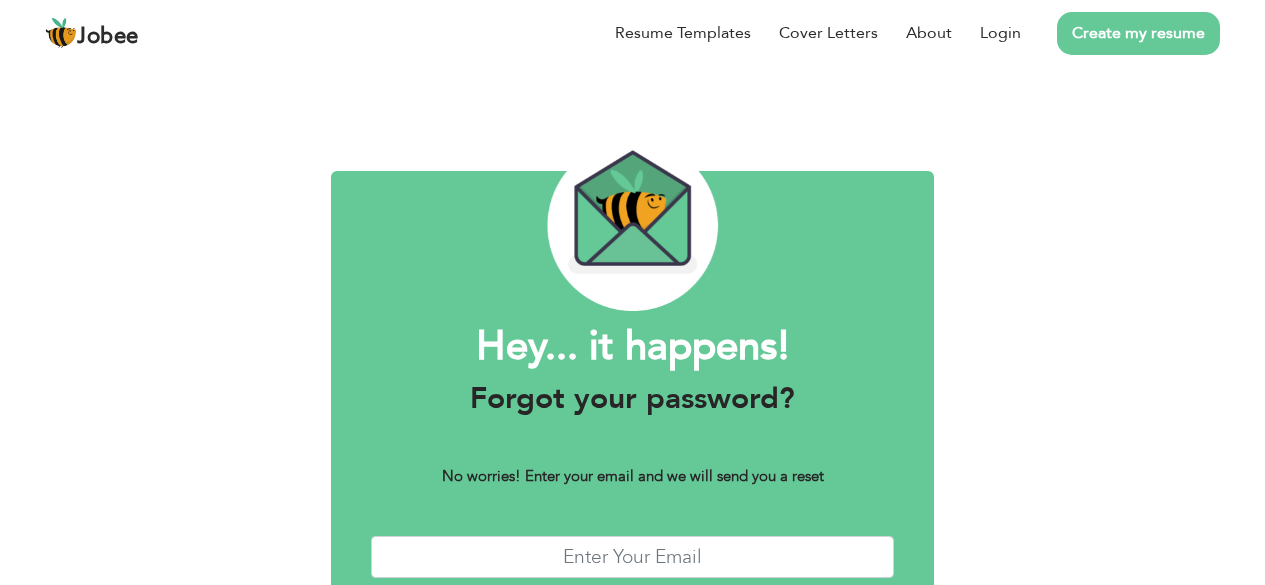 scroll, scrollTop: 0, scrollLeft: 0, axis: both 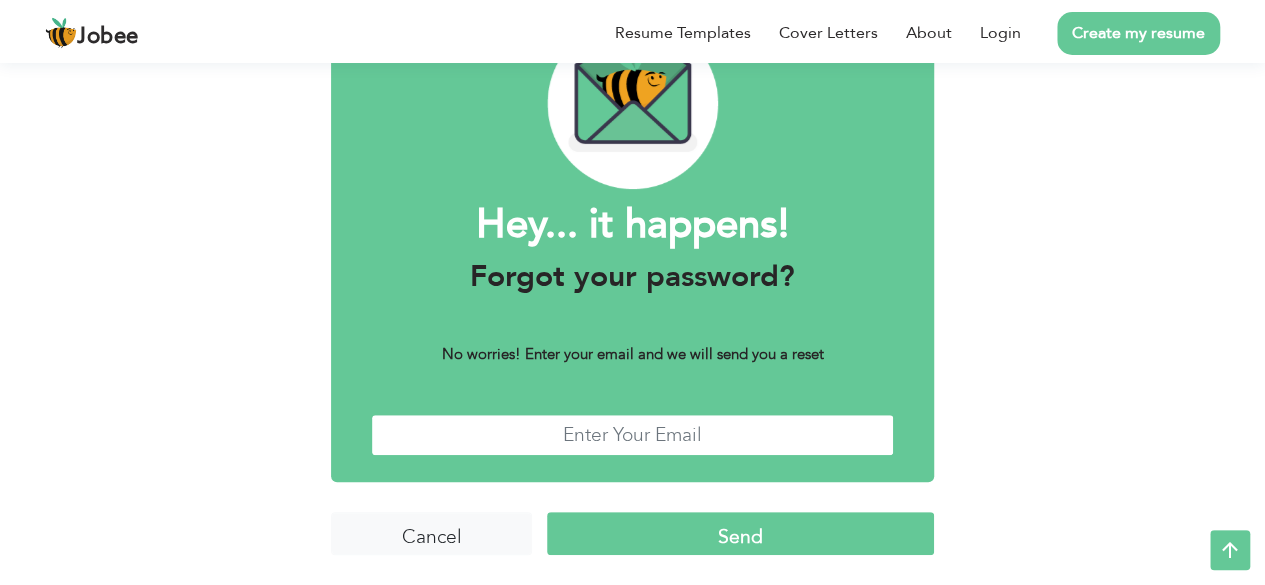 click at bounding box center (632, 435) 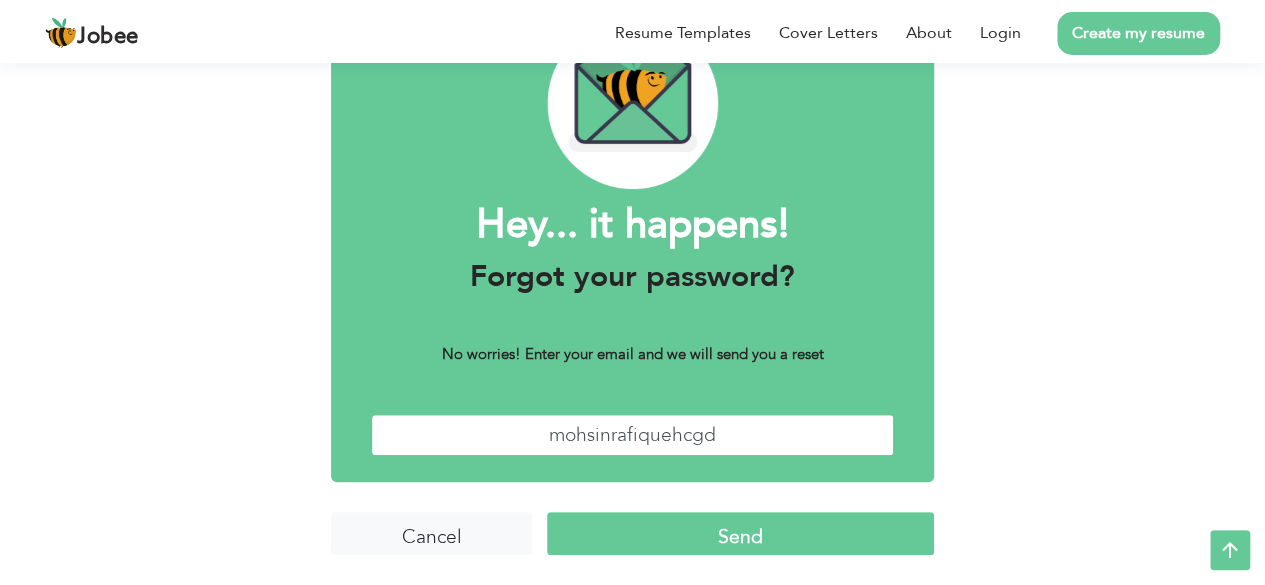type on "[EMAIL_ADDRESS][DOMAIN_NAME]" 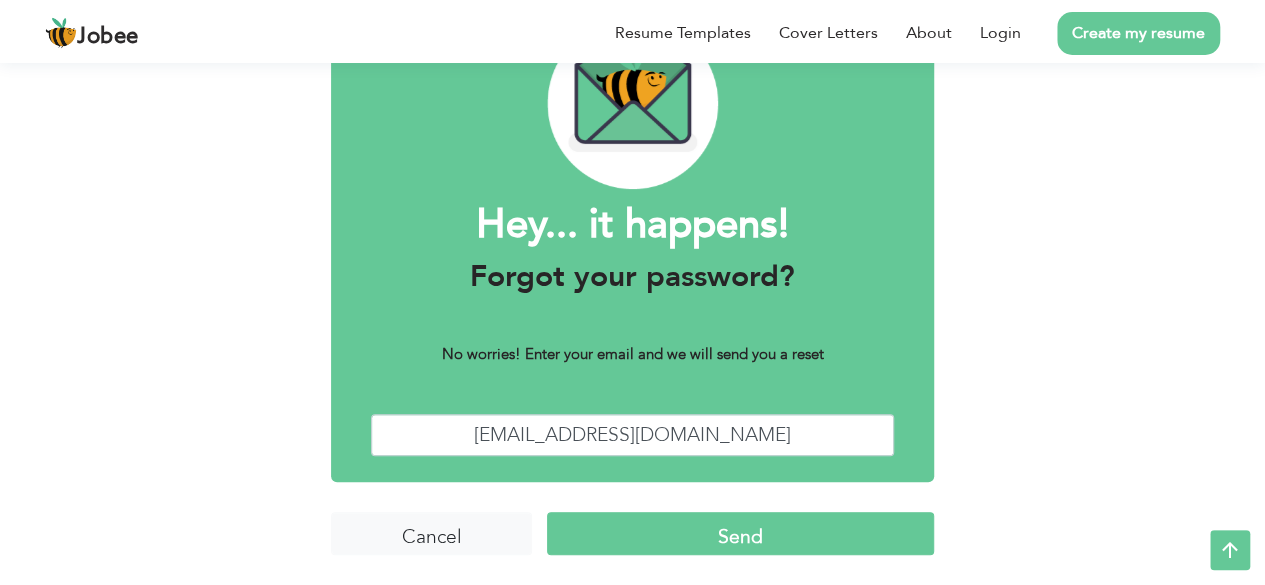 click on "Send" at bounding box center [740, 533] 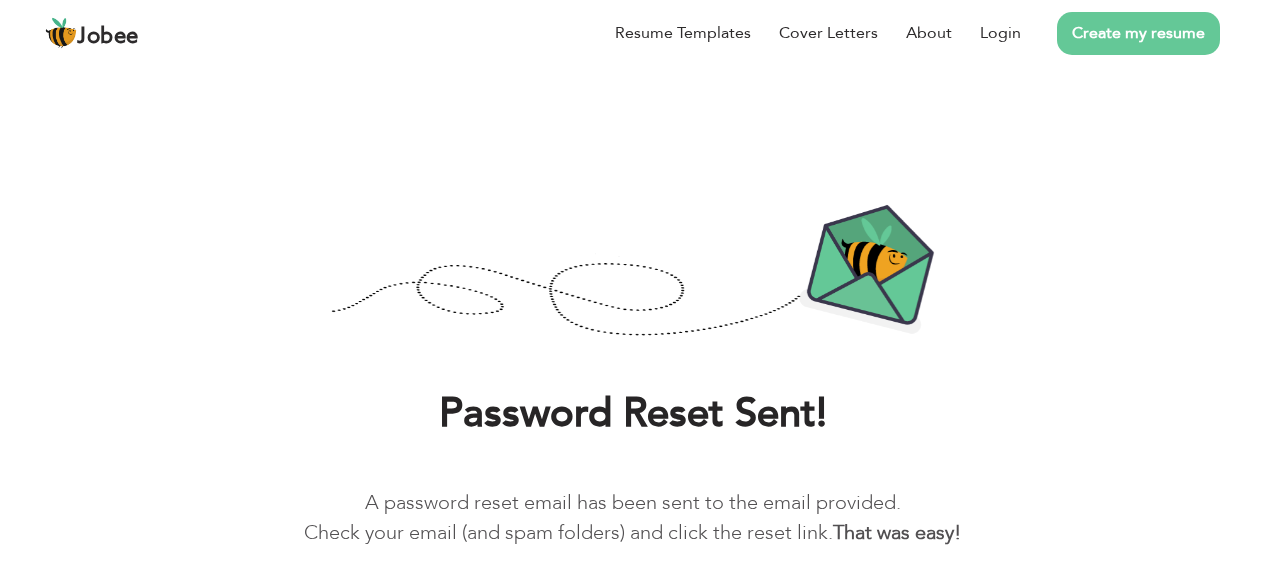 scroll, scrollTop: 0, scrollLeft: 0, axis: both 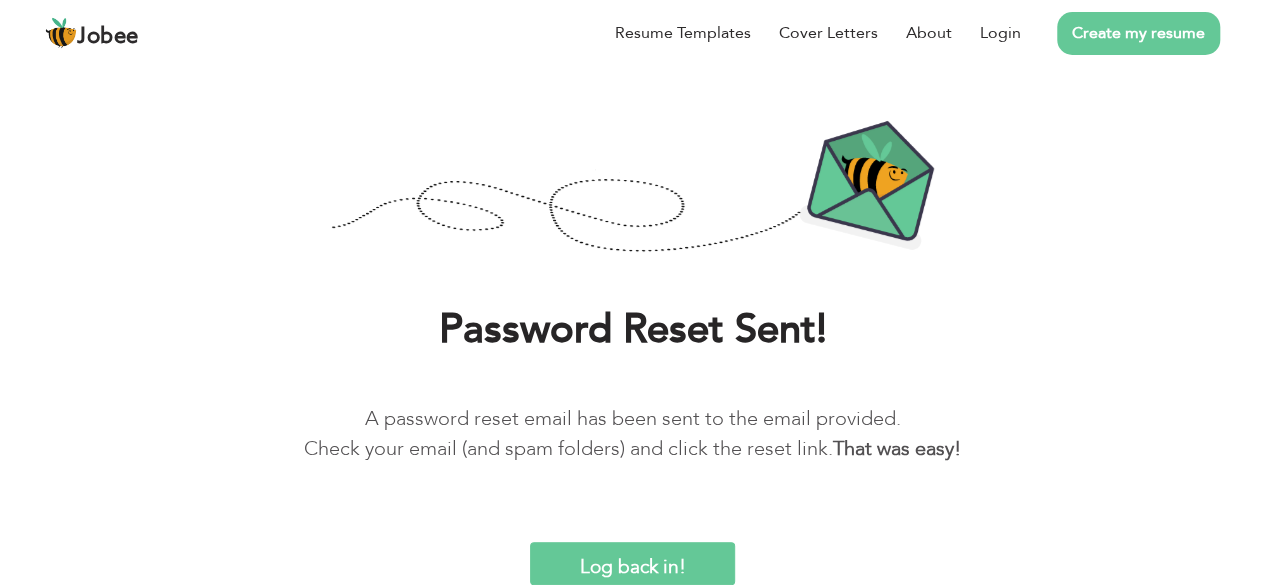 click on "Log back in!" at bounding box center (633, 563) 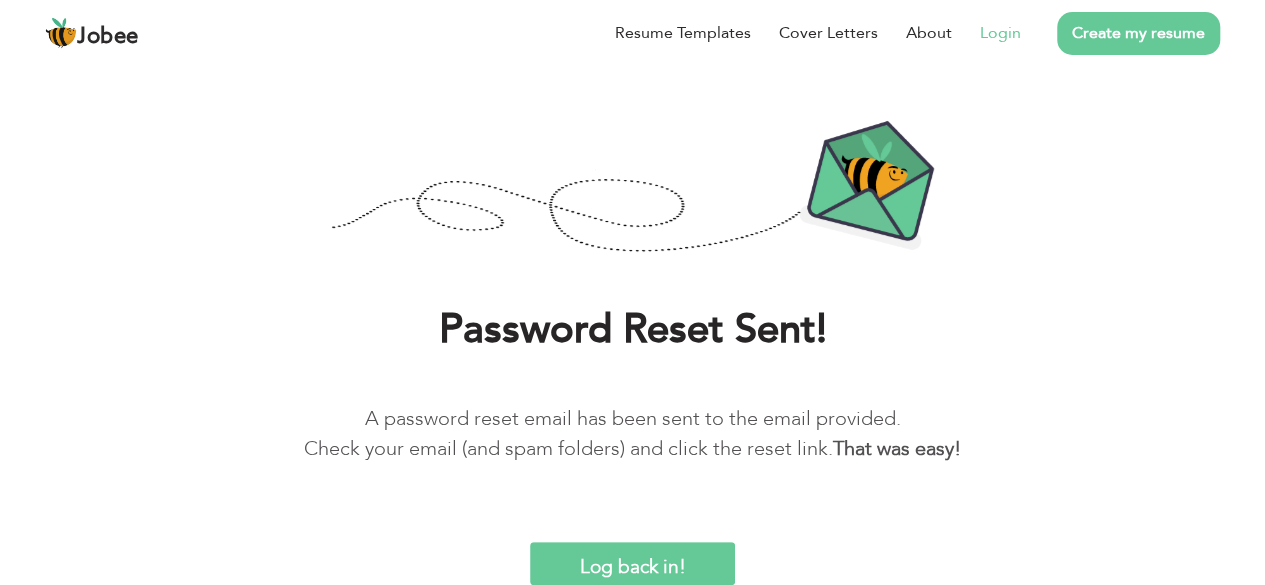 click on "Login" at bounding box center [1000, 33] 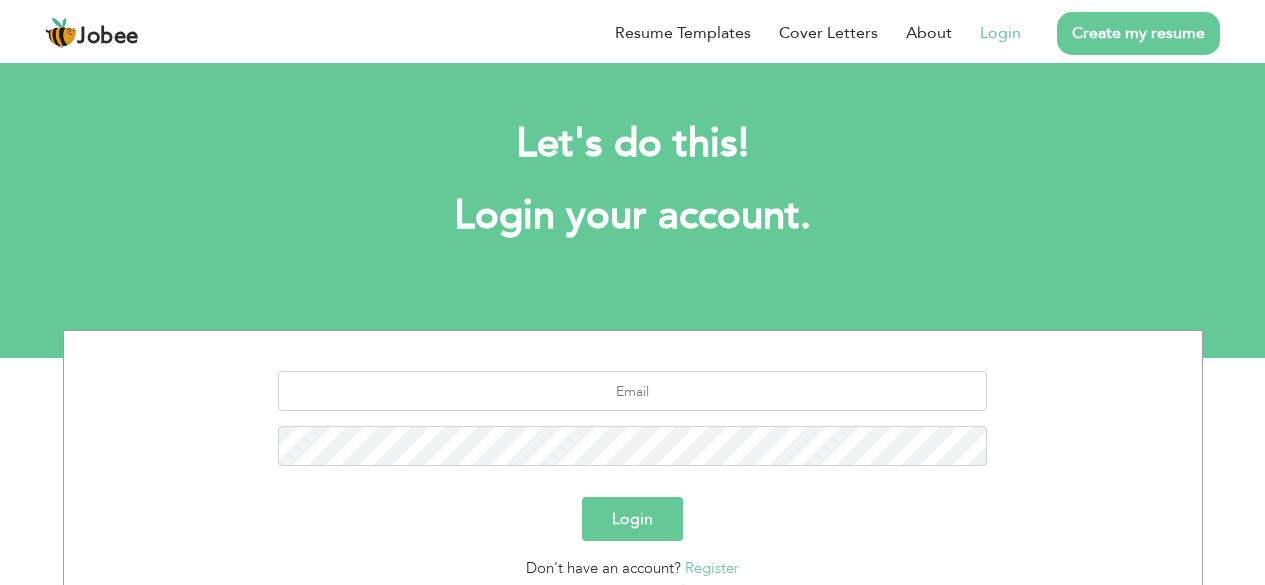 scroll, scrollTop: 0, scrollLeft: 0, axis: both 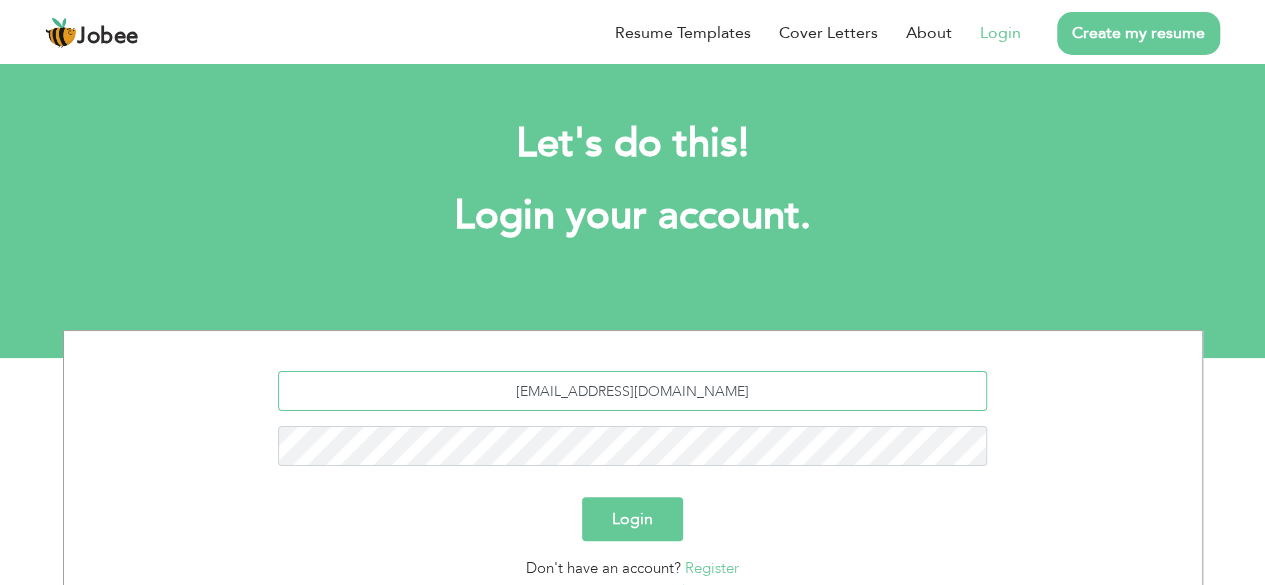 click on "mohsinrafique648@gmail.com" at bounding box center [632, 391] 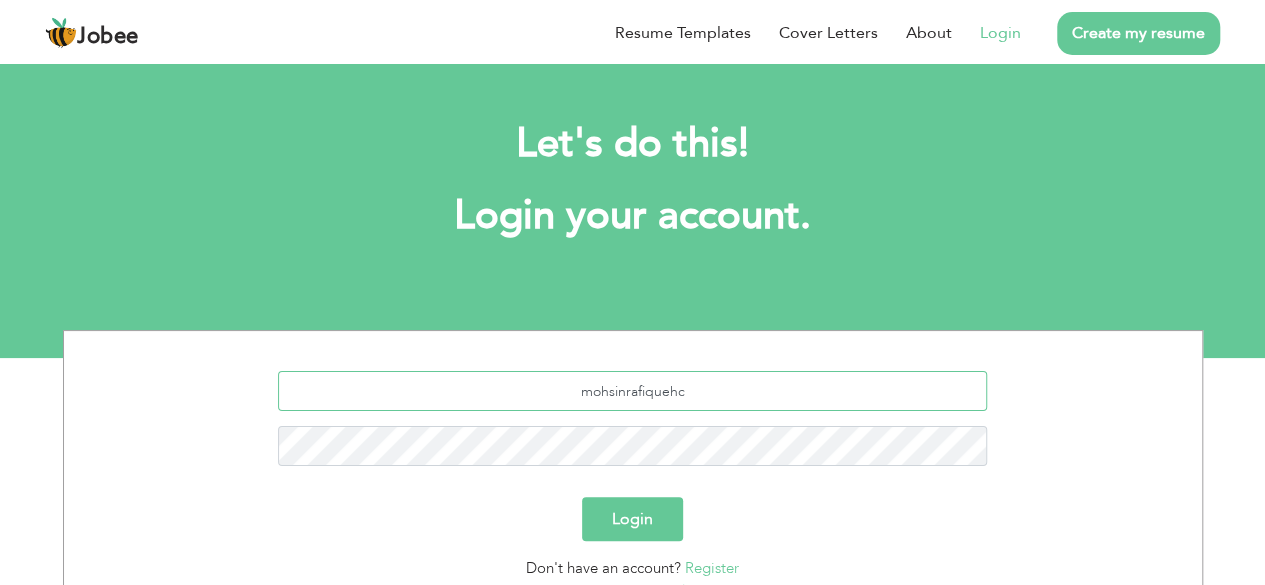 type on "mohsinrafiquehcgd265@gmail.com" 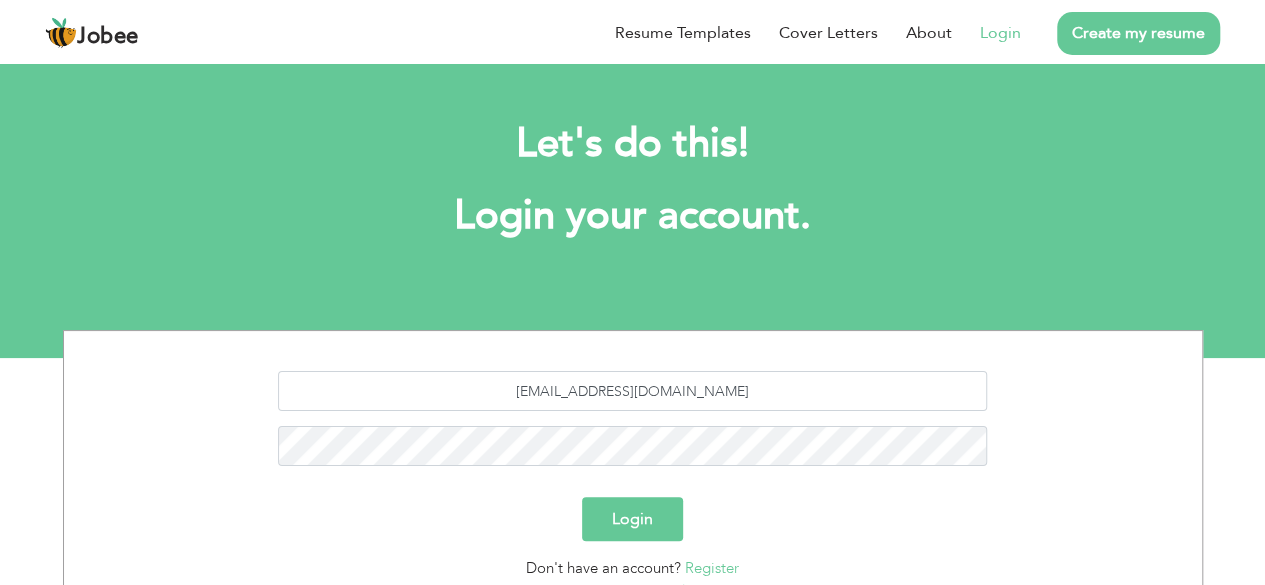 click on "Login" at bounding box center [632, 519] 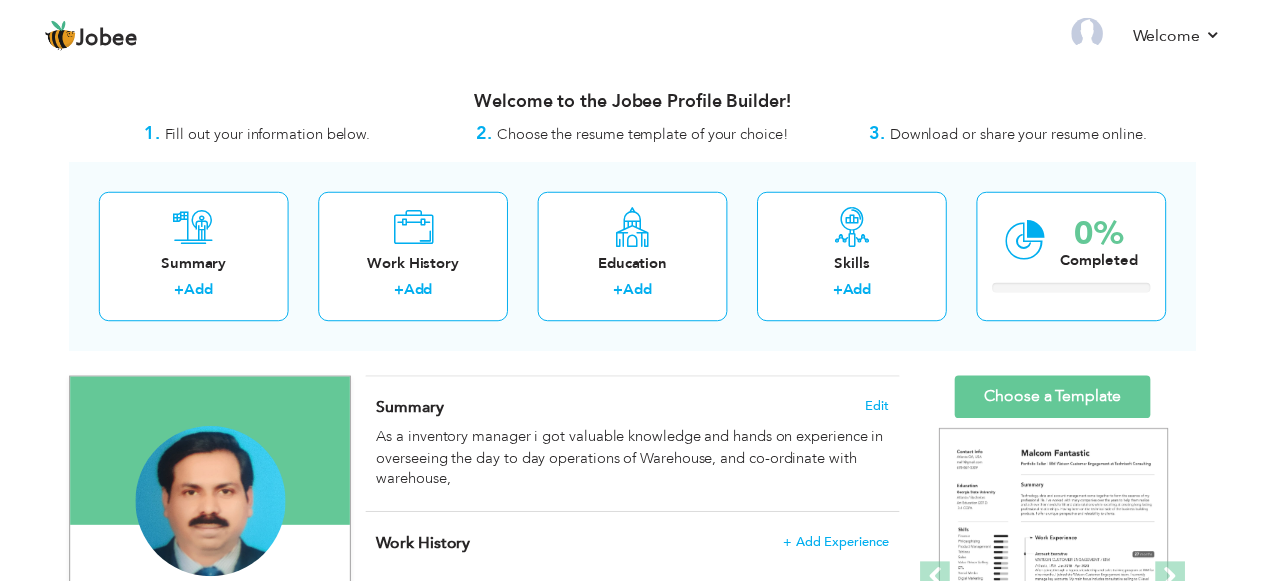scroll, scrollTop: 0, scrollLeft: 0, axis: both 